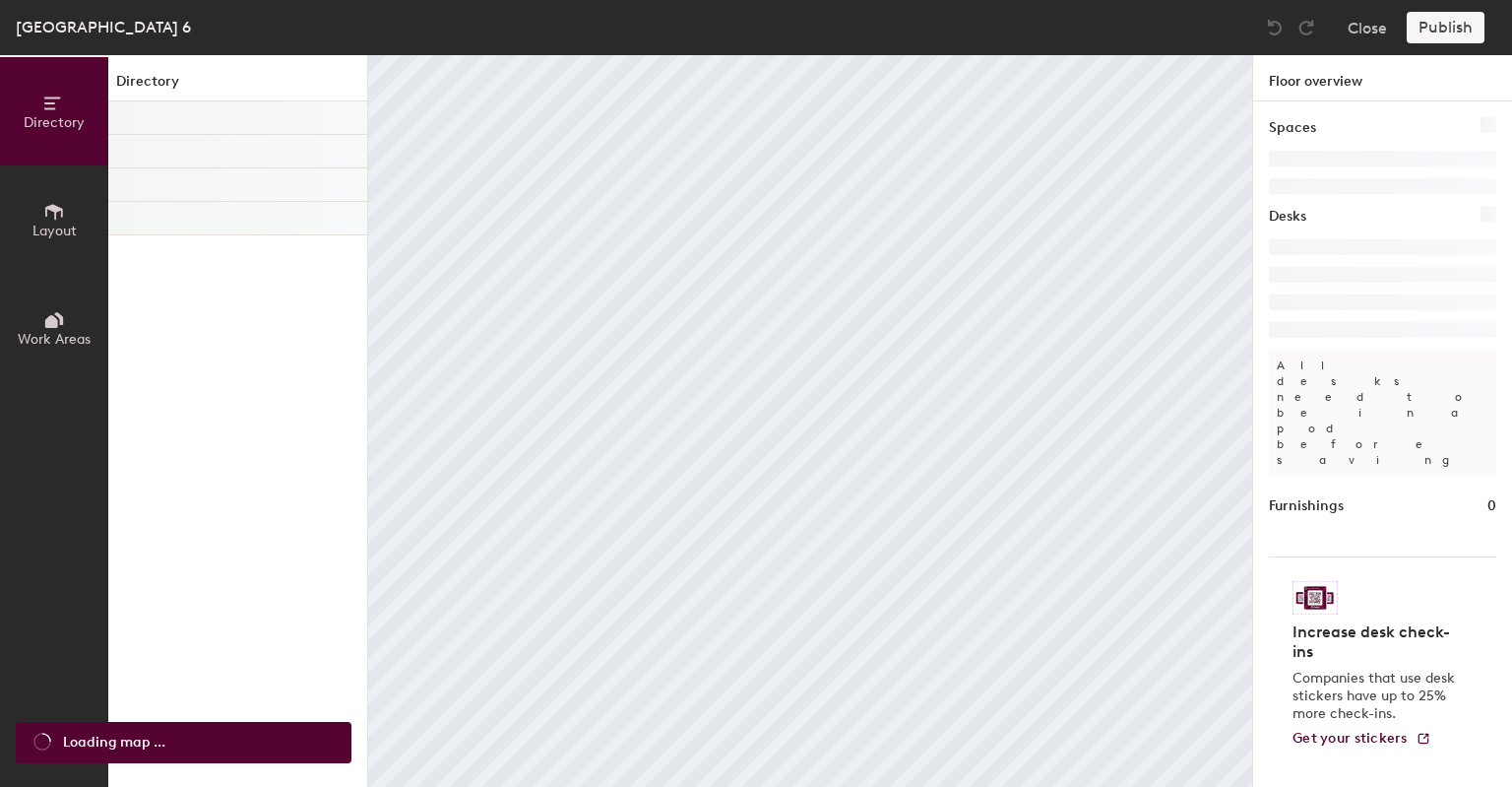 scroll, scrollTop: 0, scrollLeft: 0, axis: both 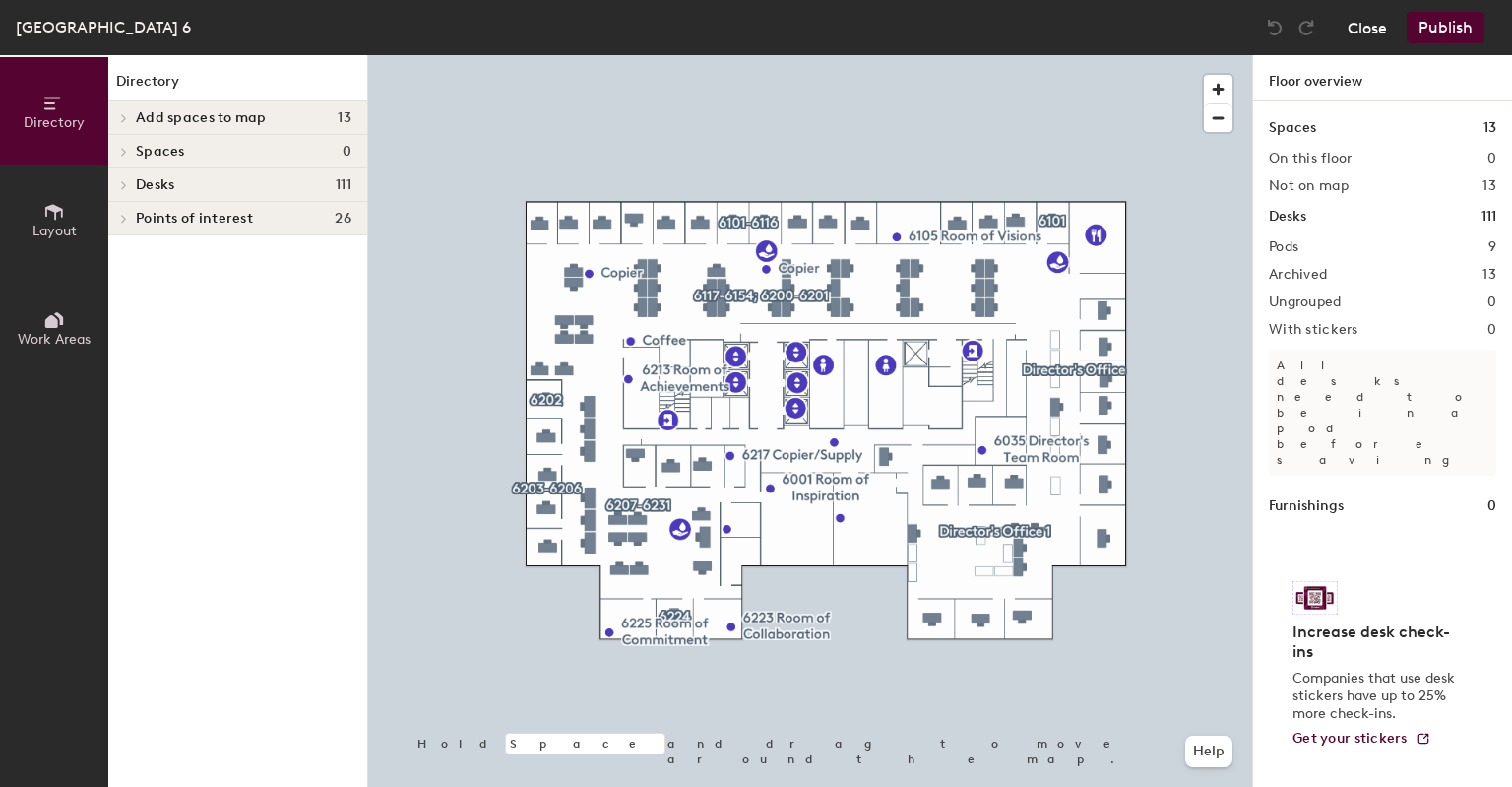 click on "Close" 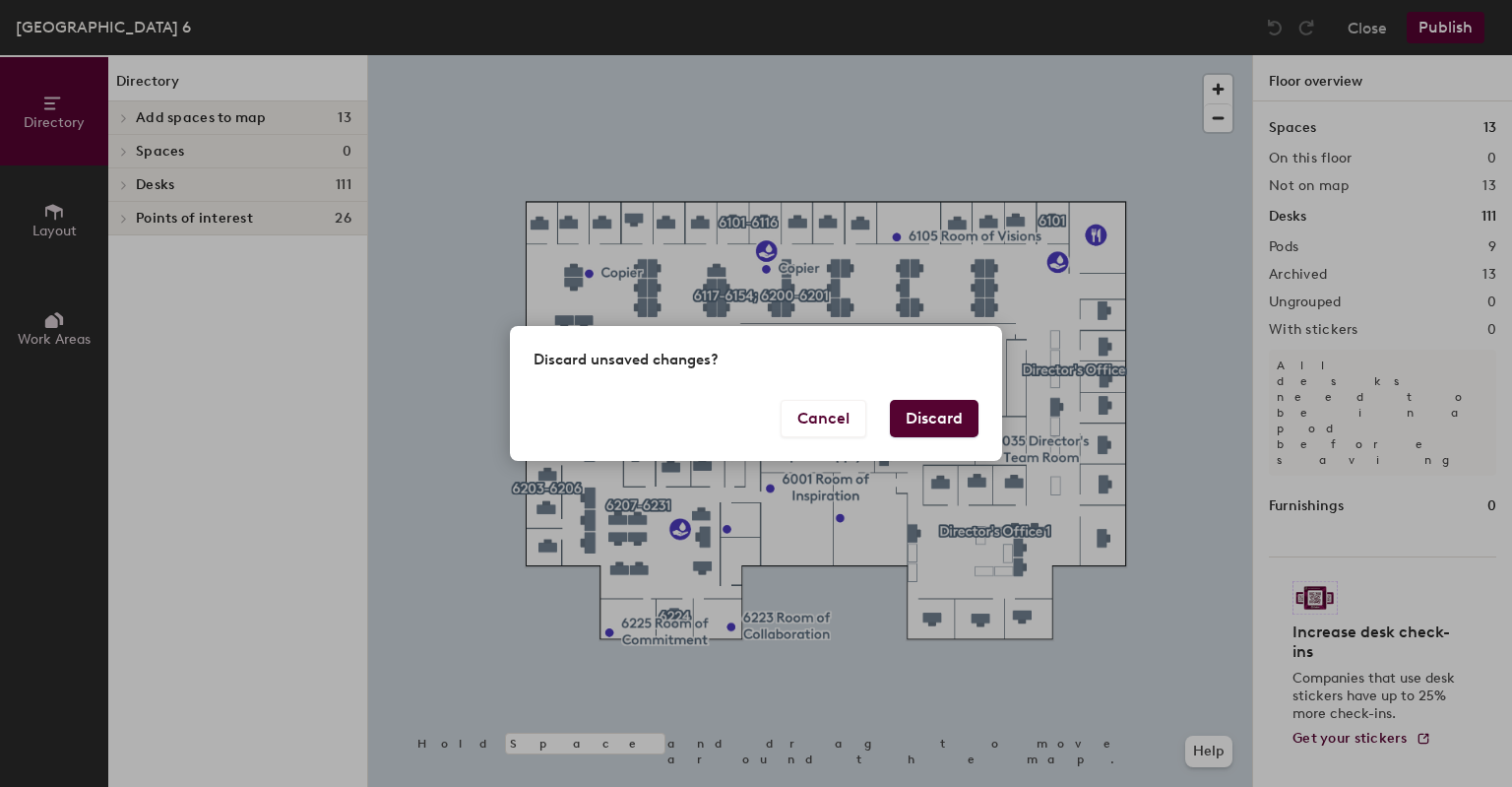 click on "Discard" at bounding box center (934, 419) 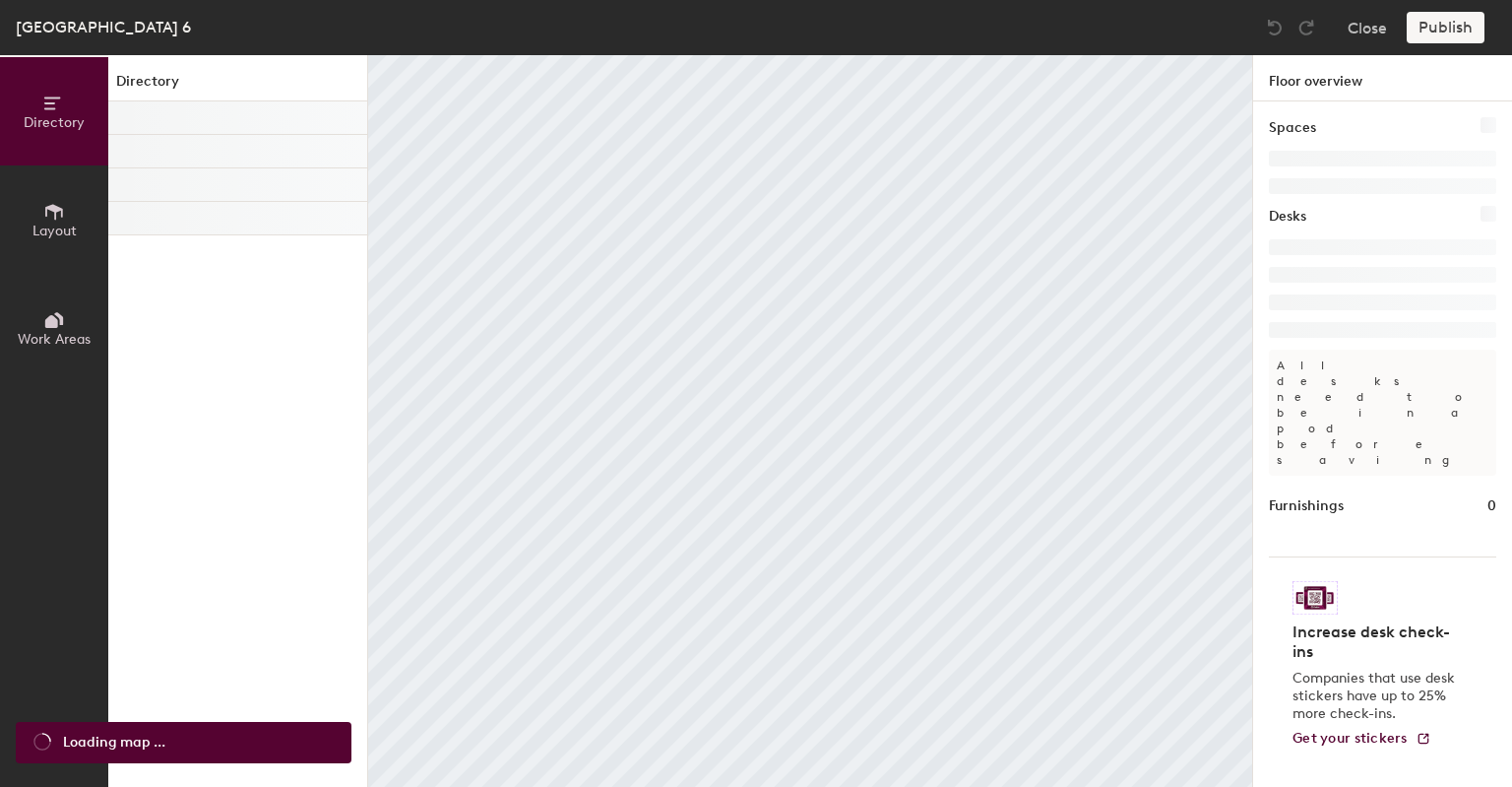 scroll, scrollTop: 0, scrollLeft: 0, axis: both 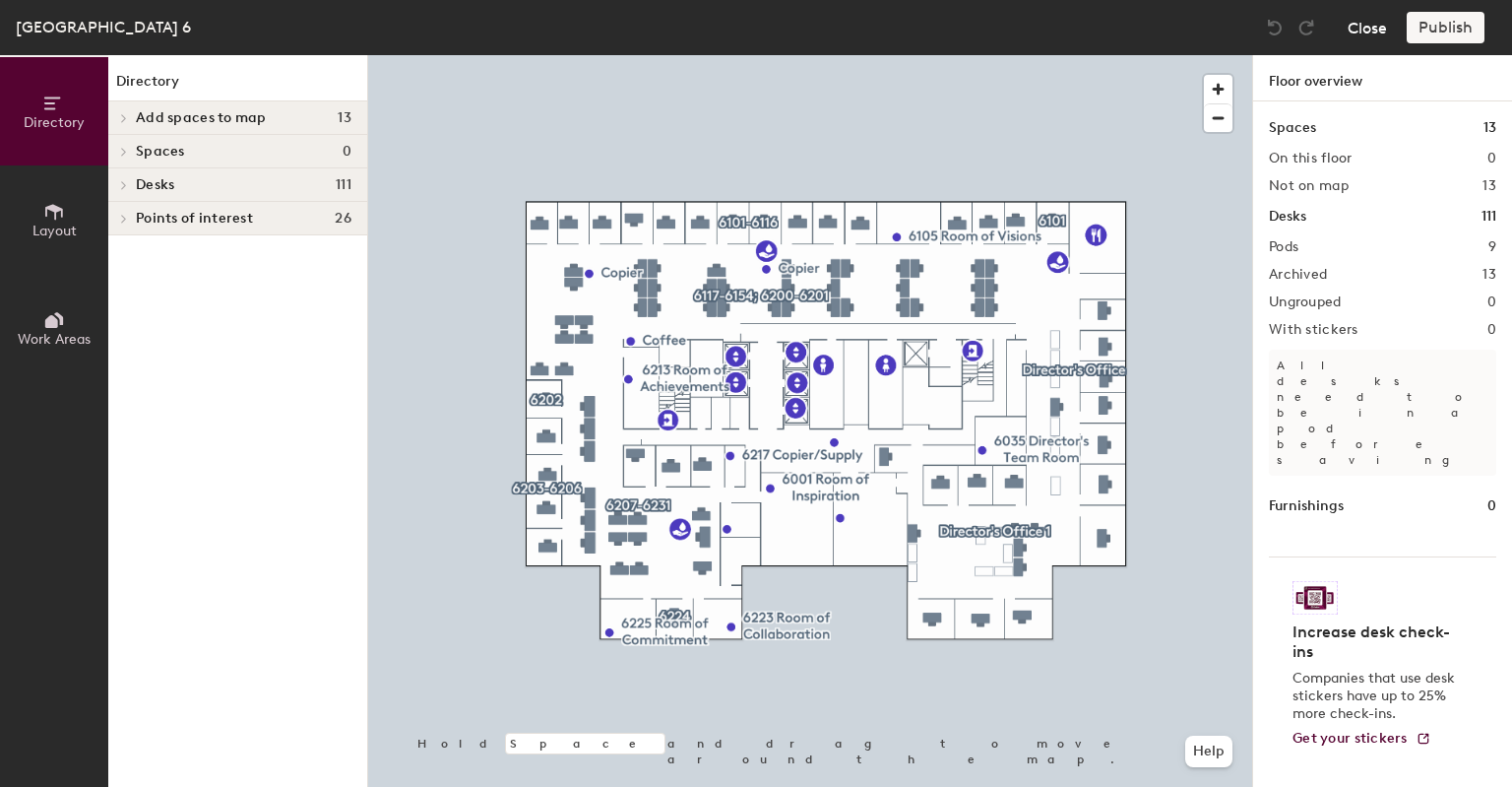 click on "Close" 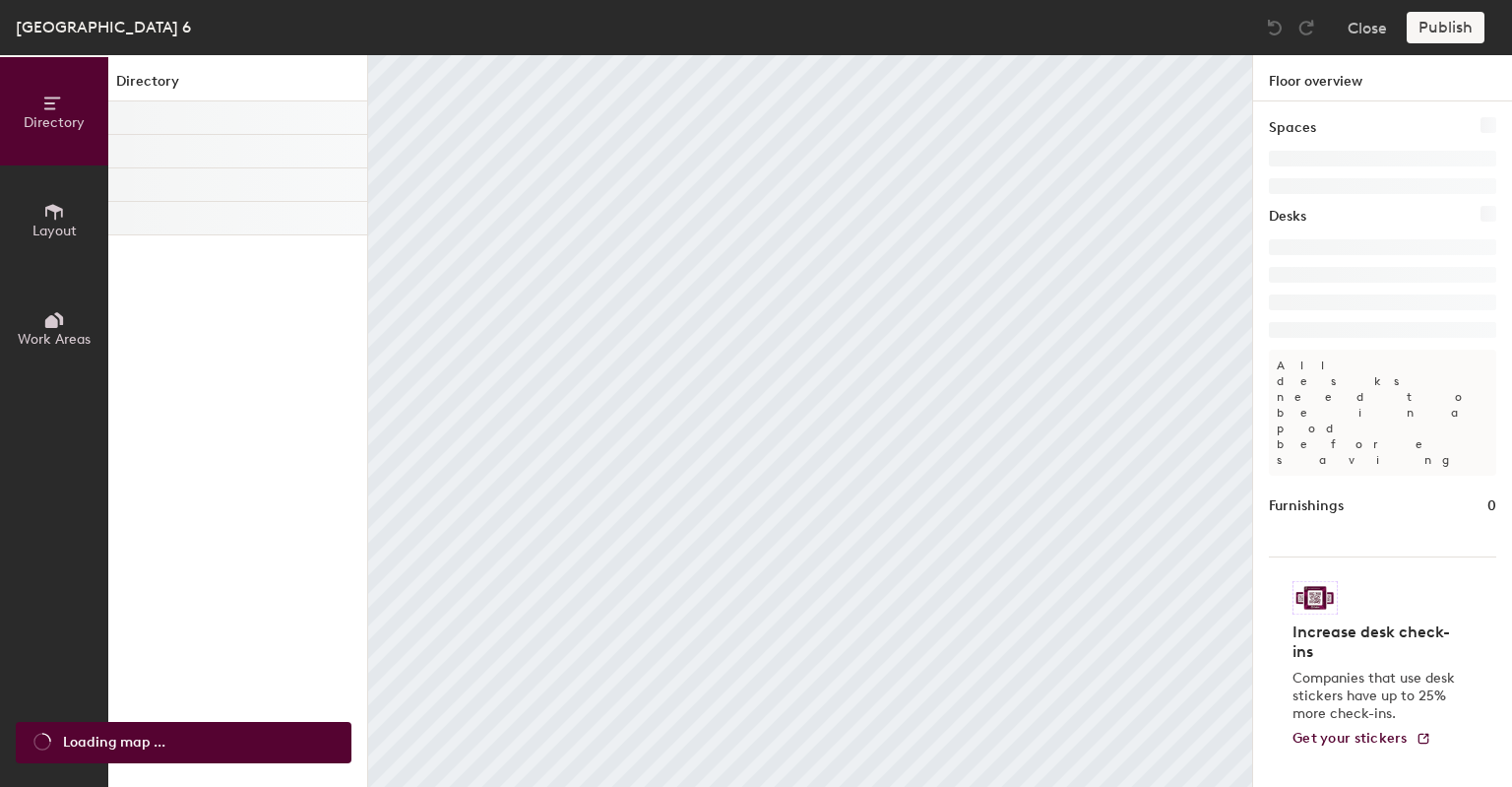 scroll, scrollTop: 0, scrollLeft: 0, axis: both 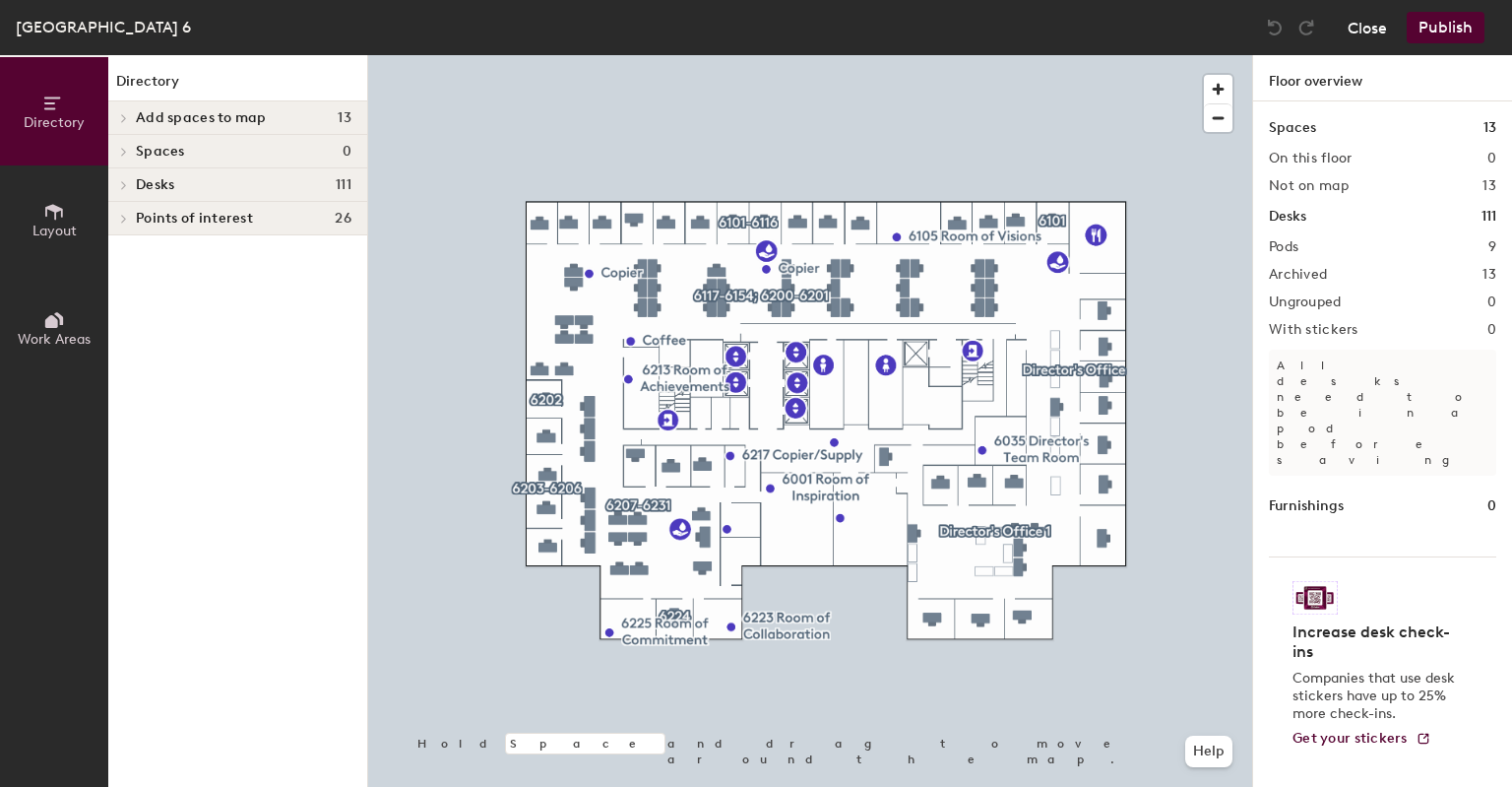 click on "Close" 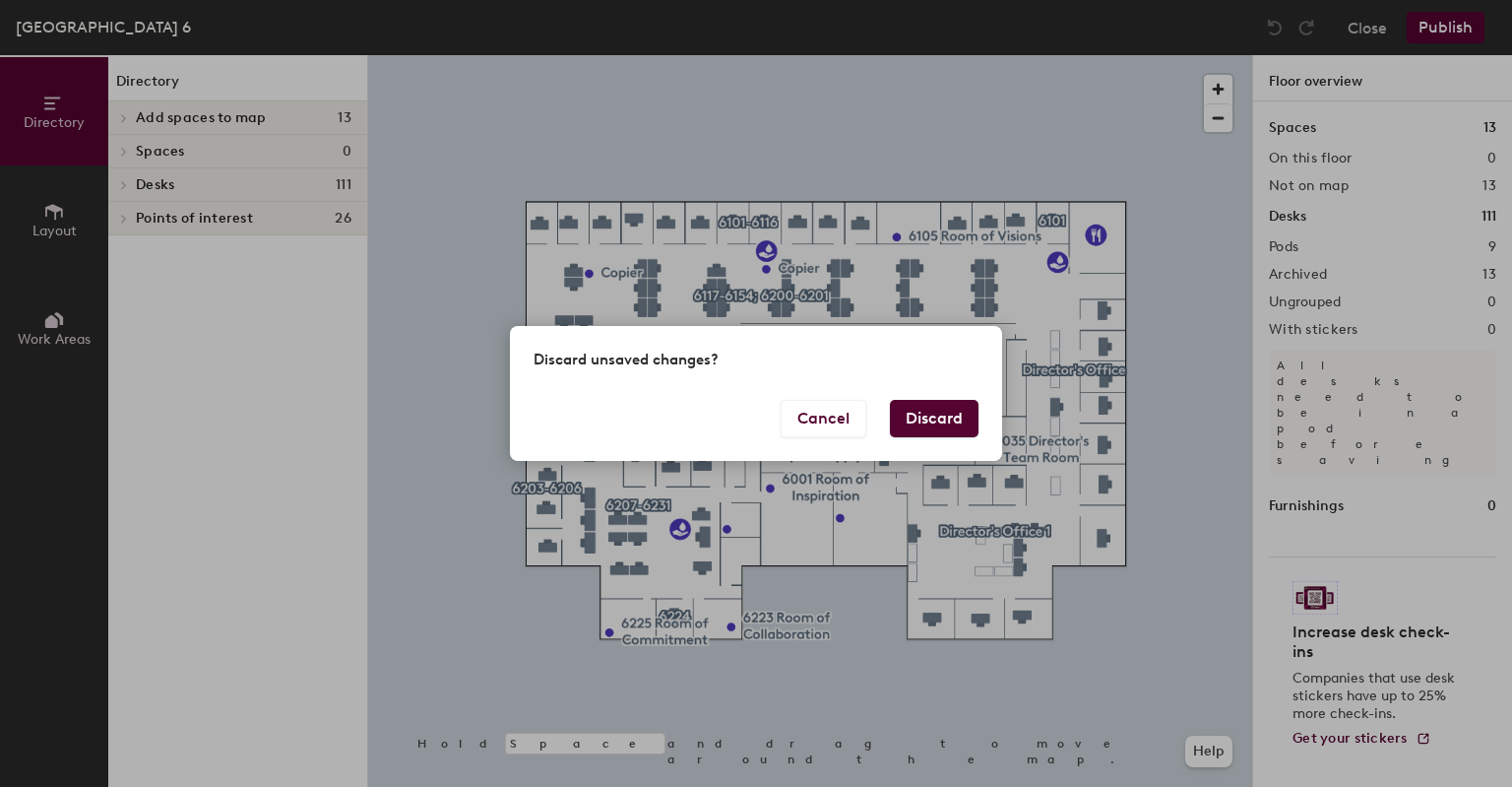 click on "Discard" at bounding box center [934, 419] 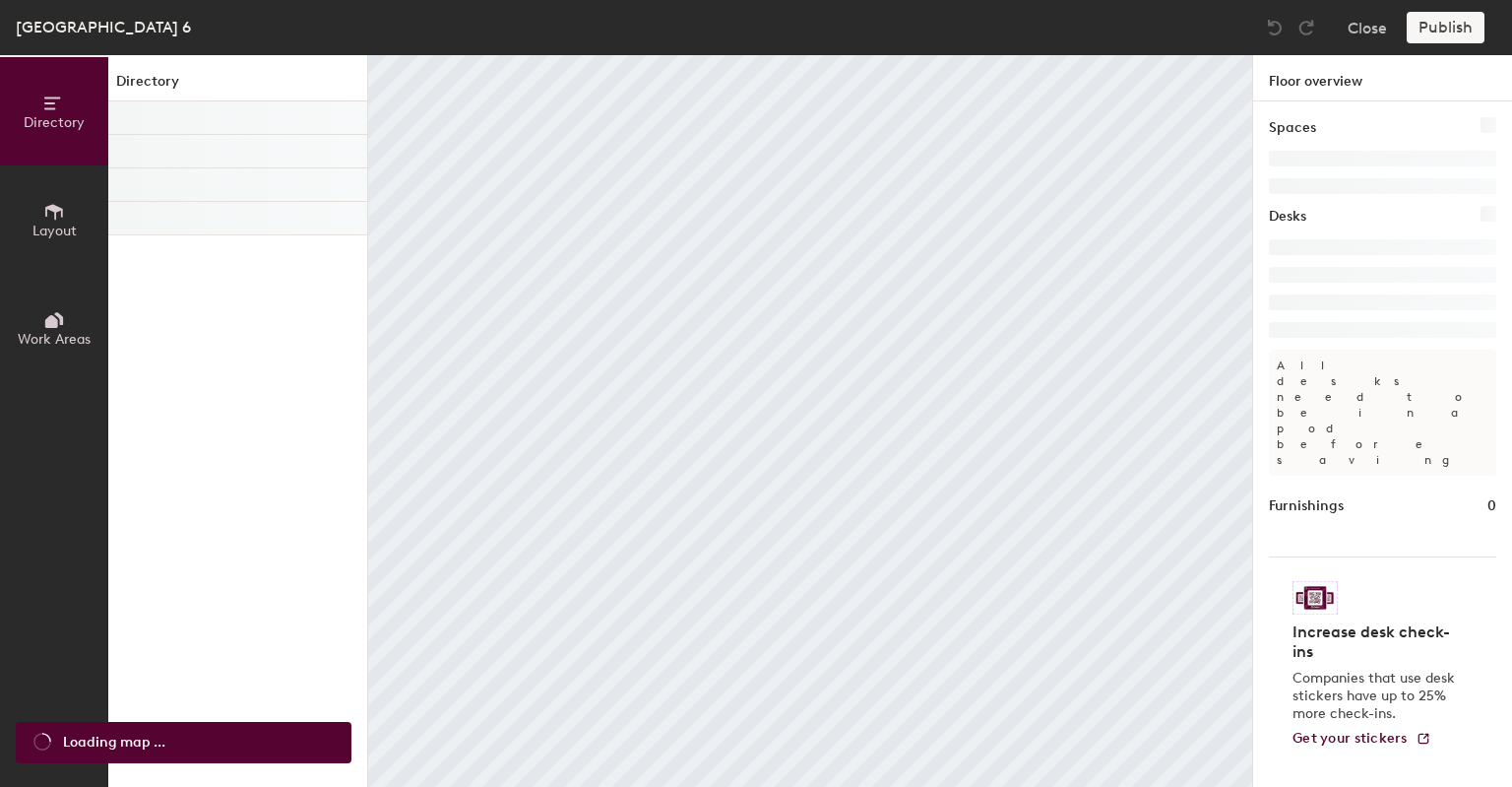 scroll, scrollTop: 0, scrollLeft: 0, axis: both 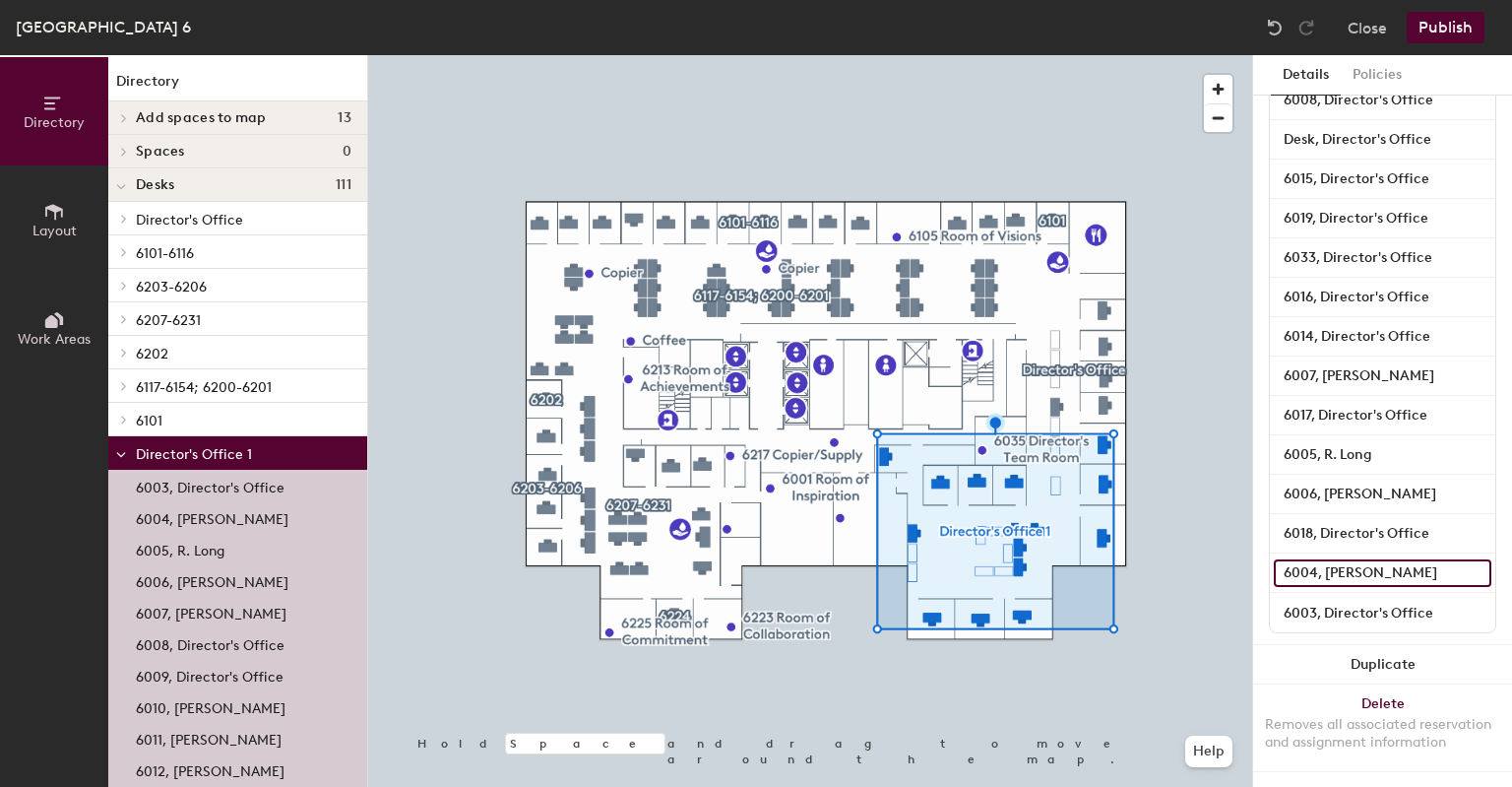 click on "6004, K.Mapile" 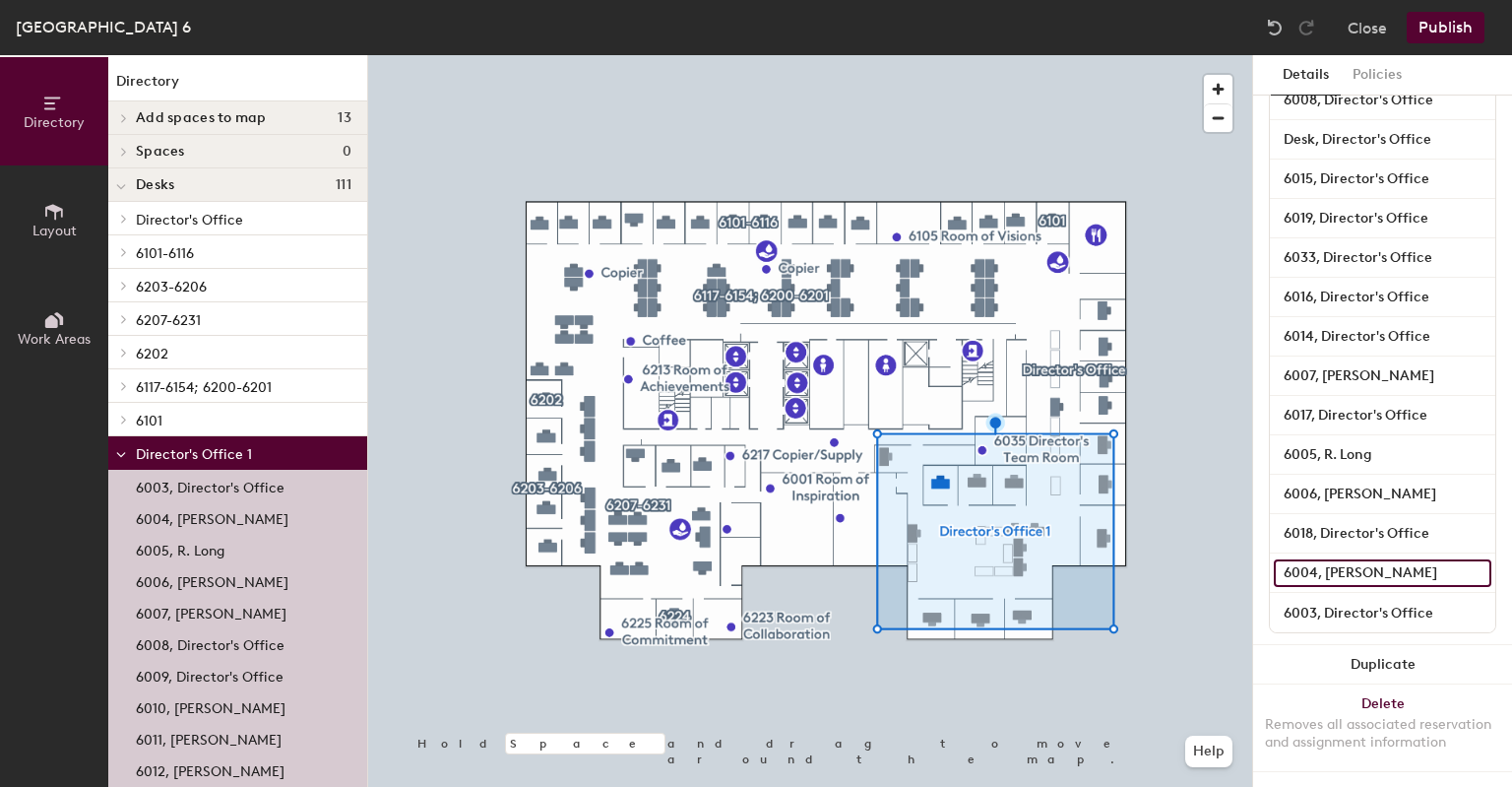 click on "6004, K.Mapile" 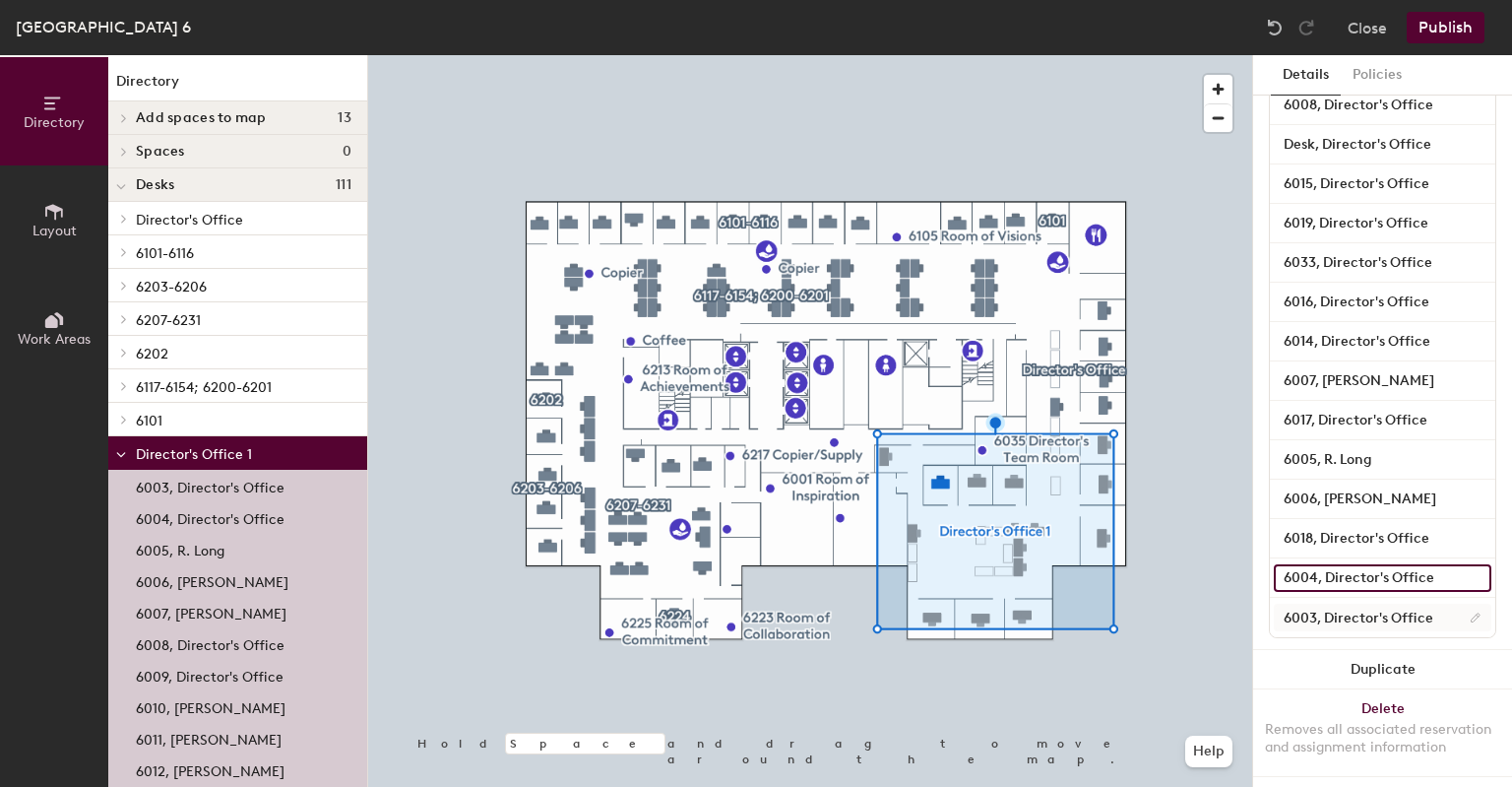 scroll, scrollTop: 858, scrollLeft: 0, axis: vertical 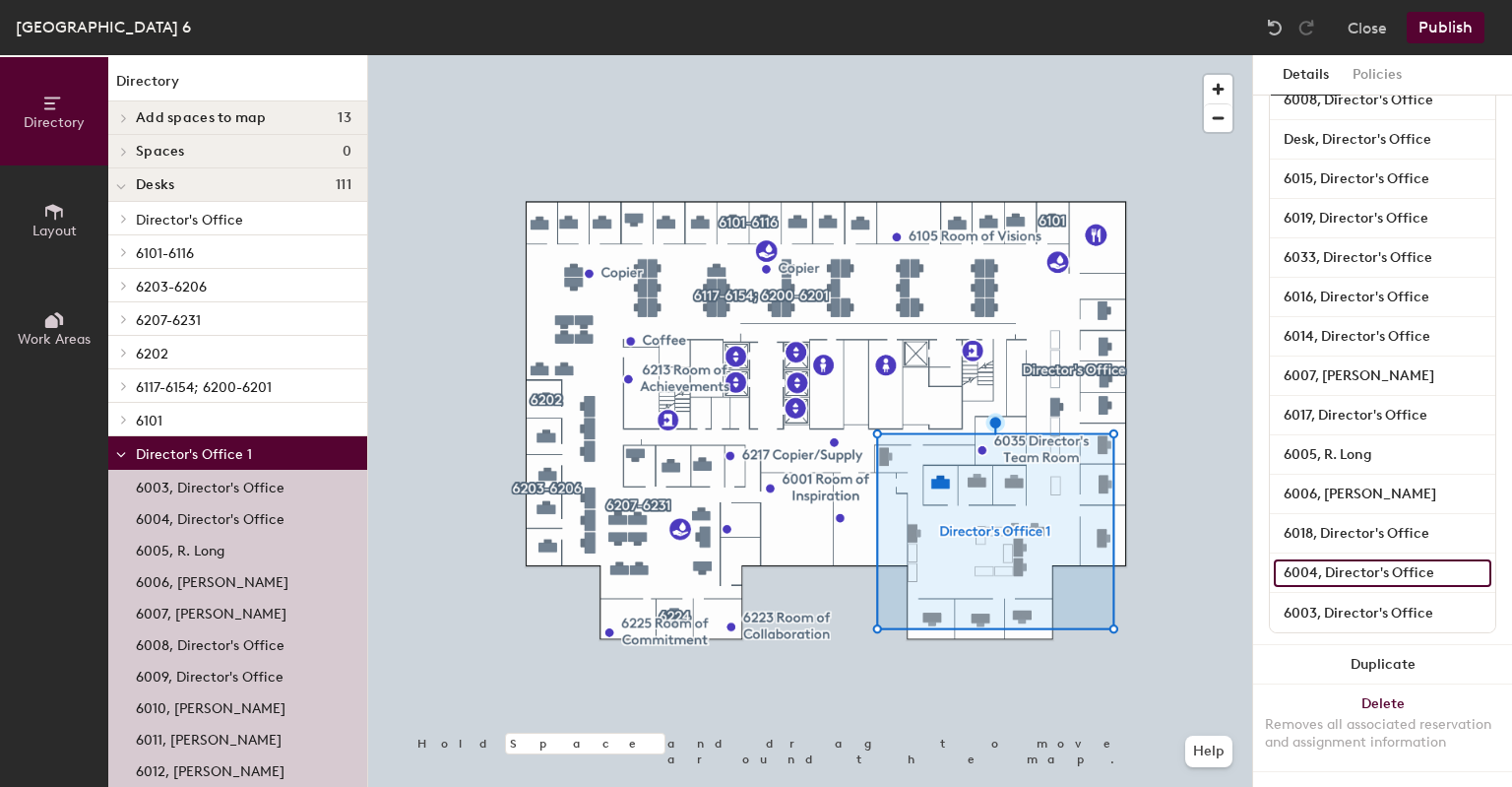 type on "6004, Director's Office" 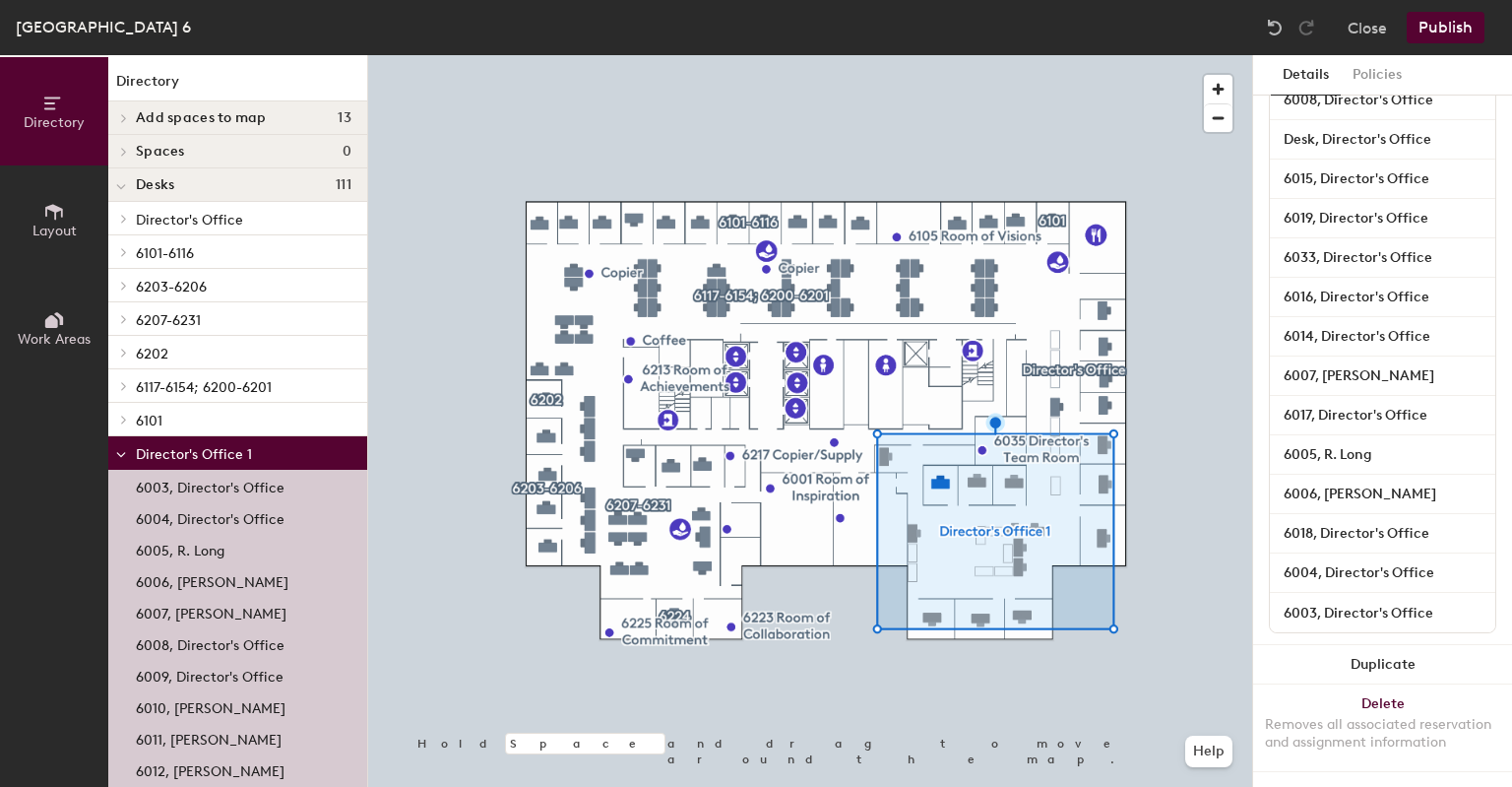 click on "Publish" 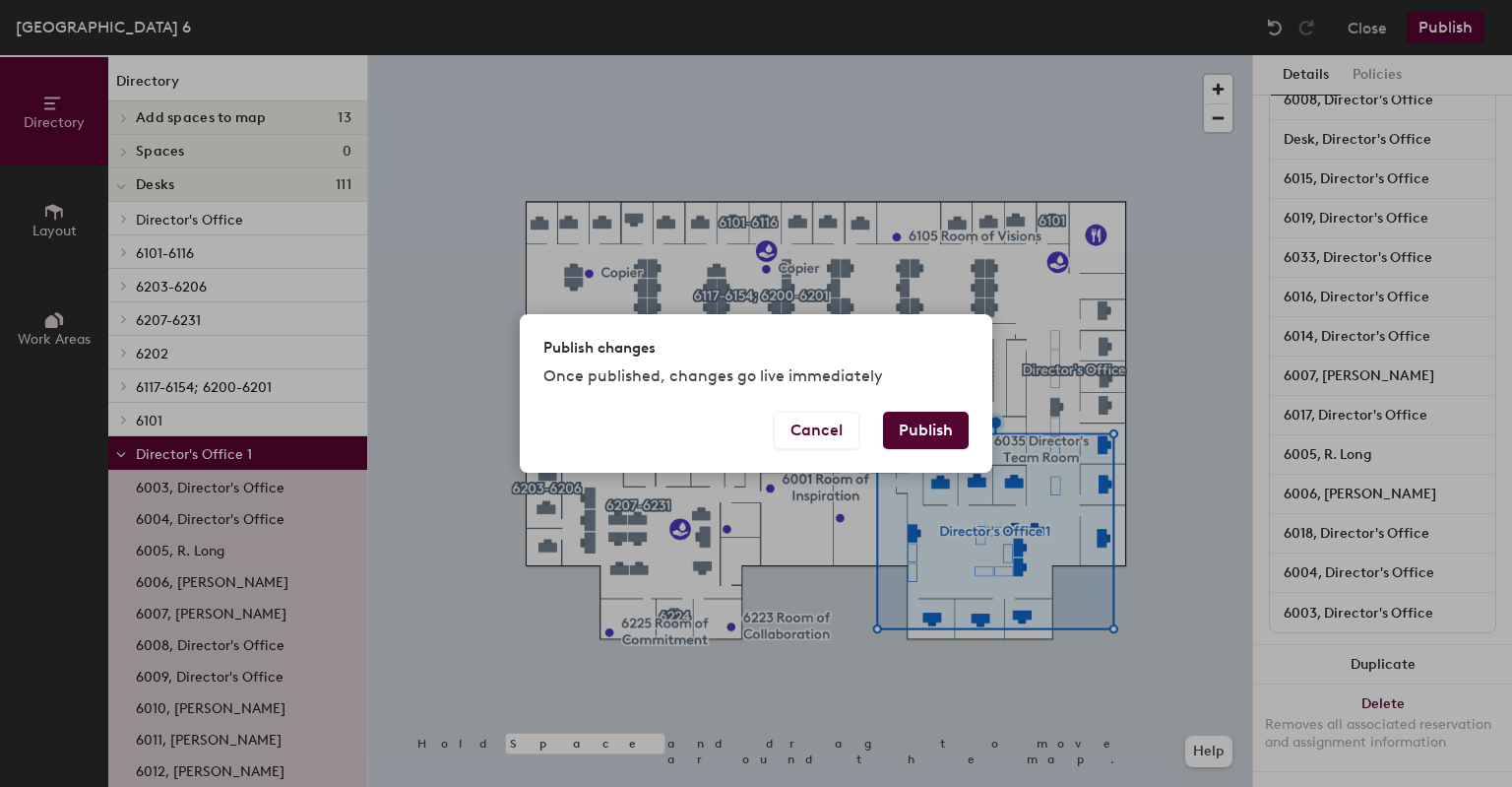 click on "Publish" at bounding box center [925, 430] 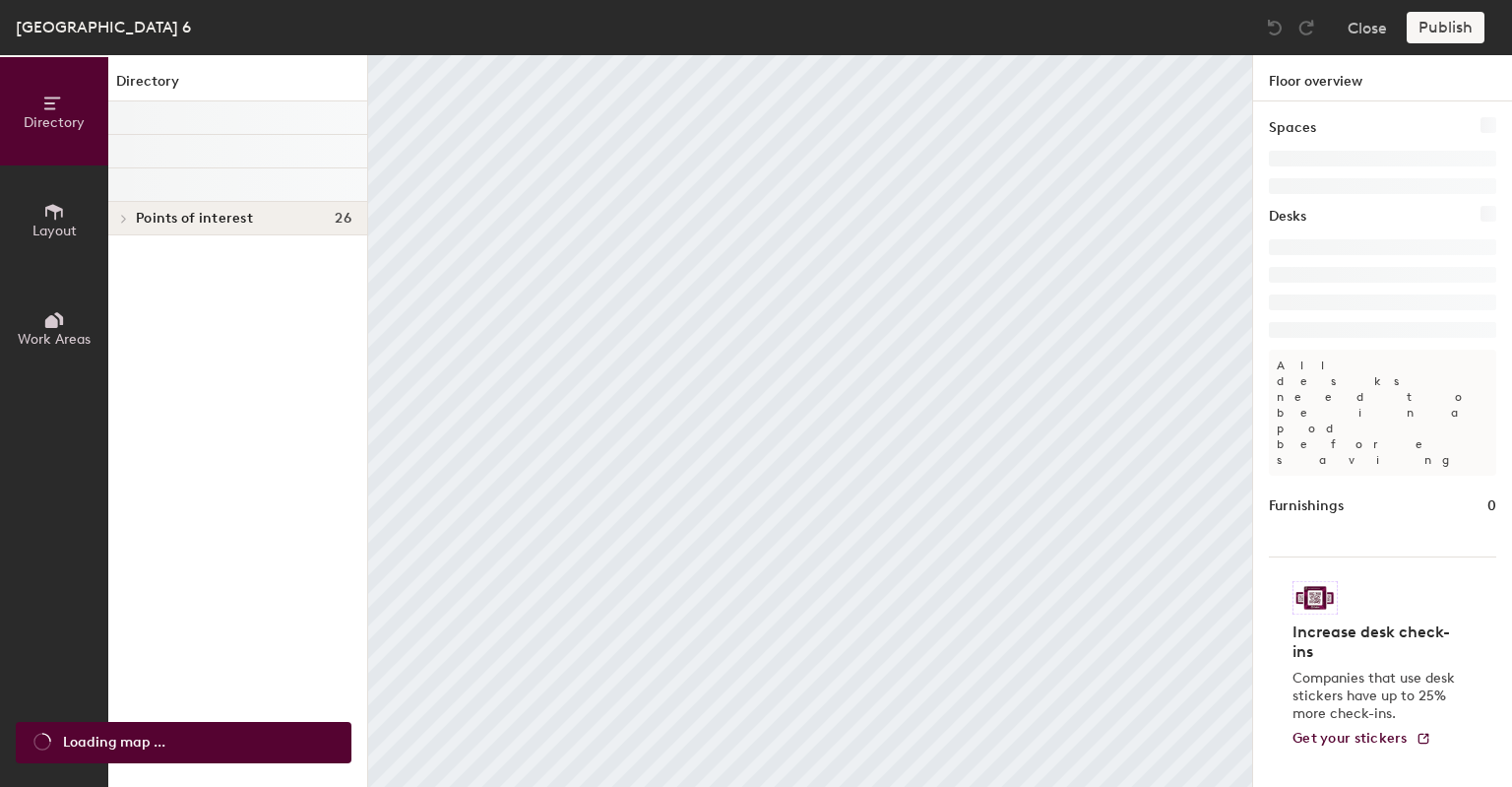 scroll, scrollTop: 0, scrollLeft: 0, axis: both 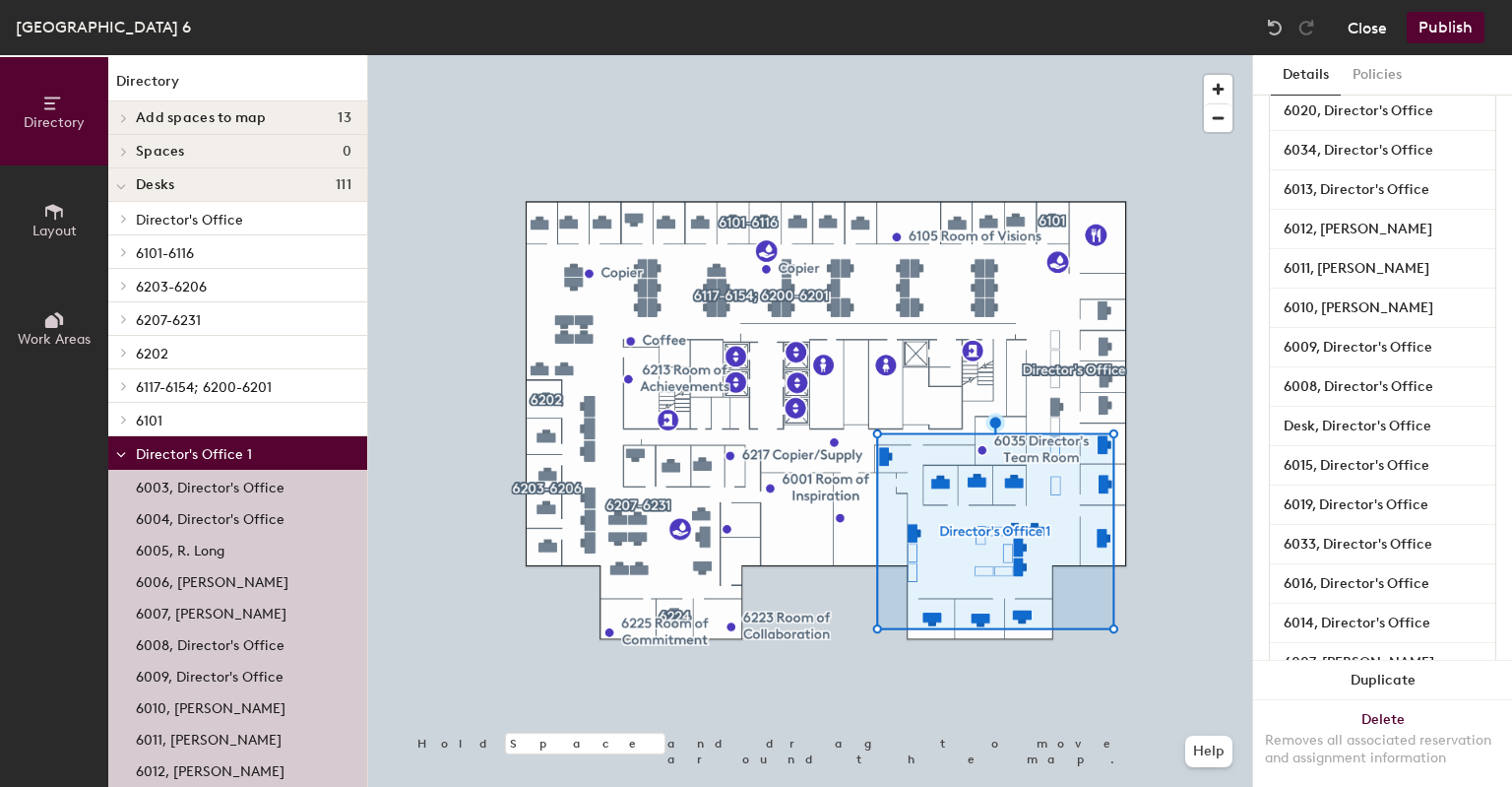 click on "Close" 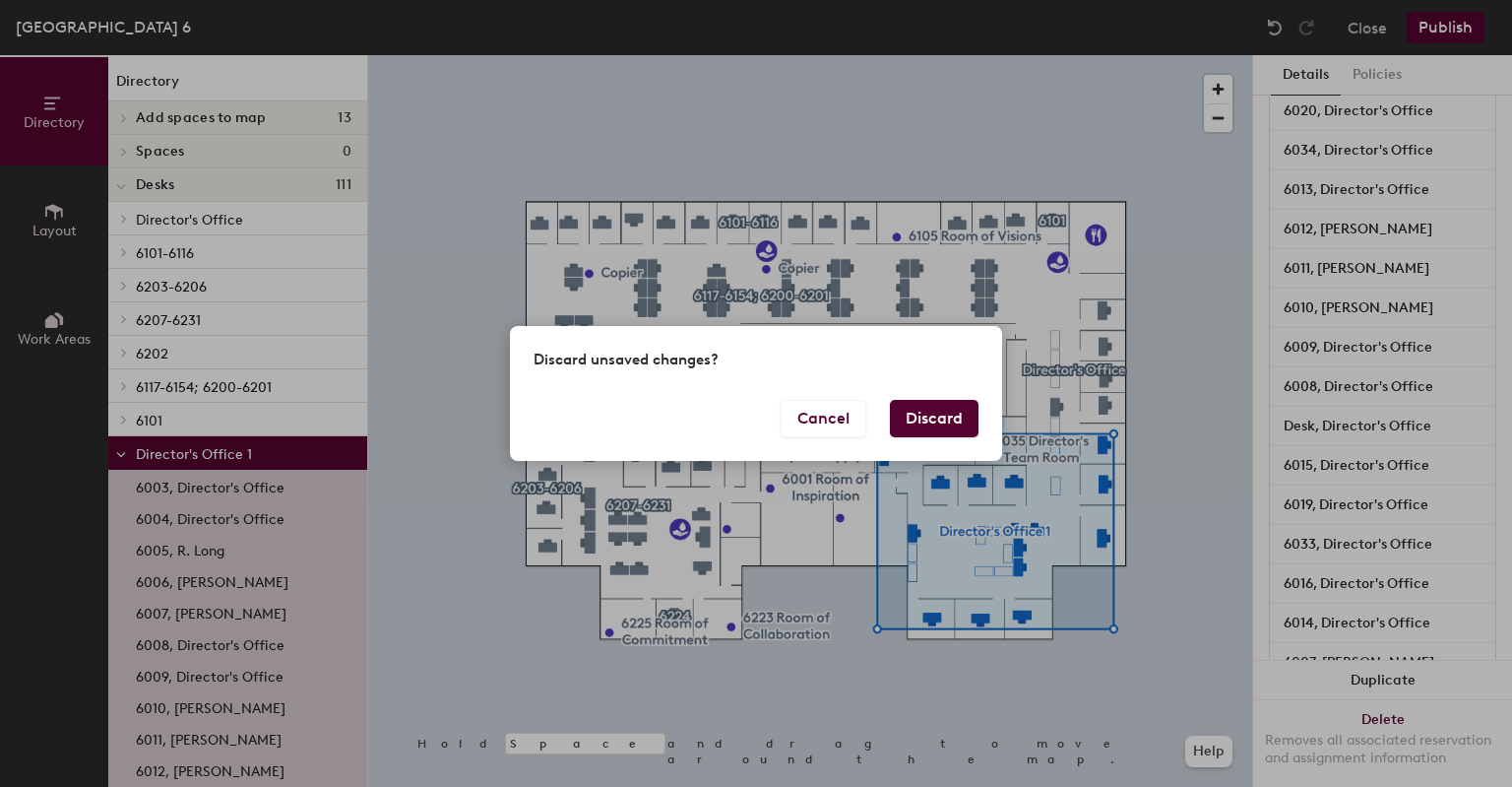 click on "Discard" at bounding box center (934, 419) 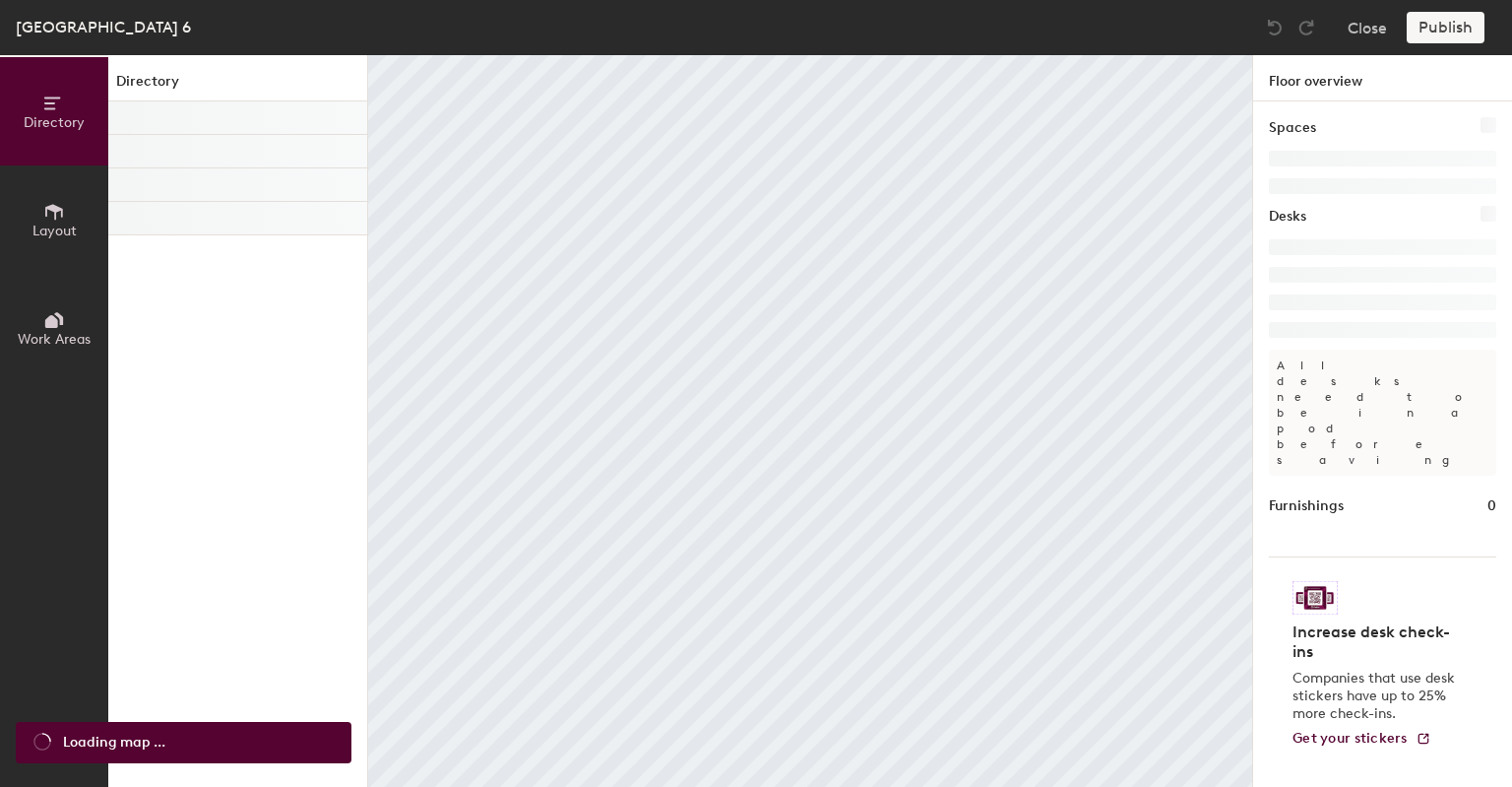 scroll, scrollTop: 0, scrollLeft: 0, axis: both 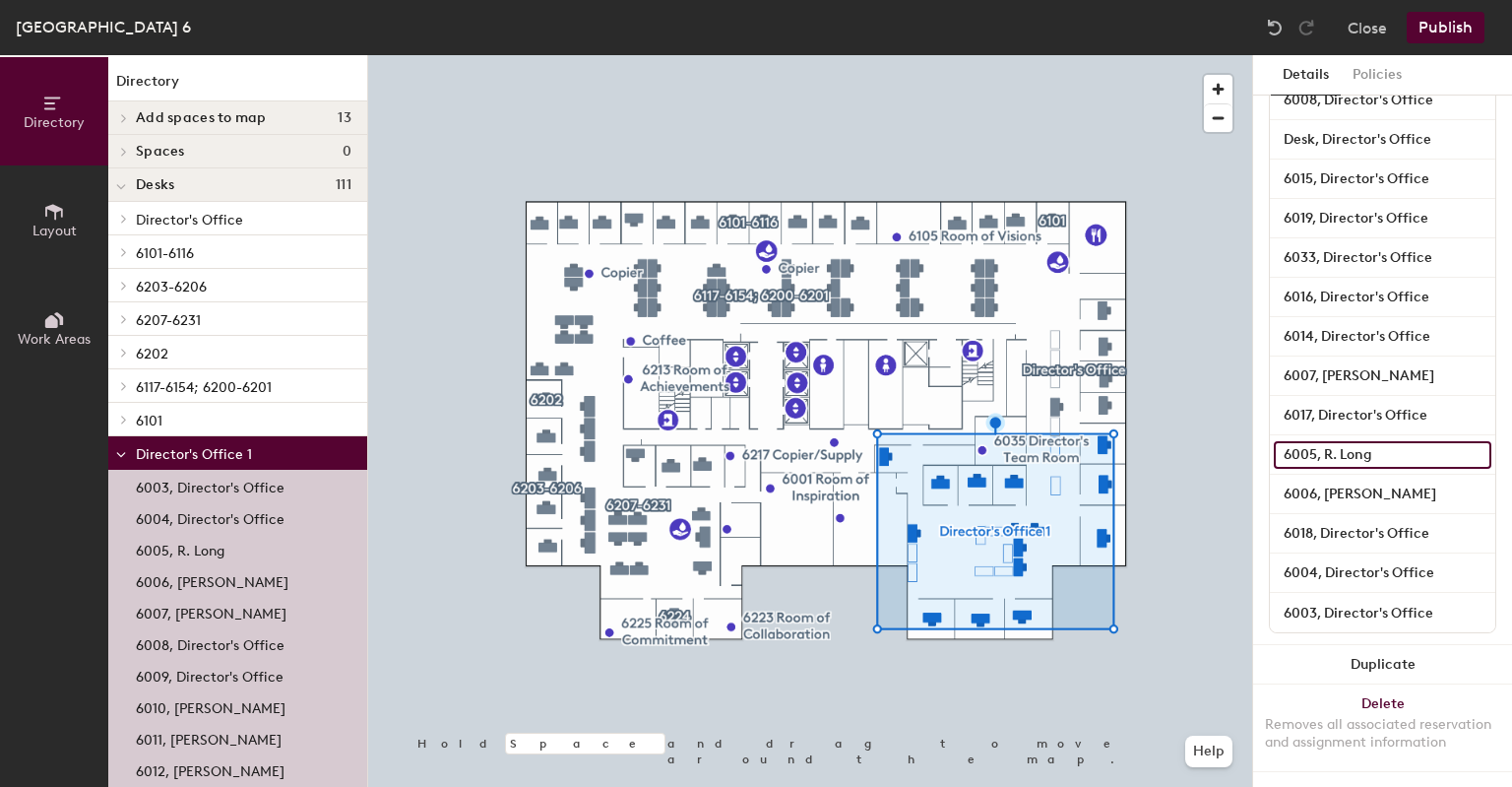 click on "6005, R. Long" 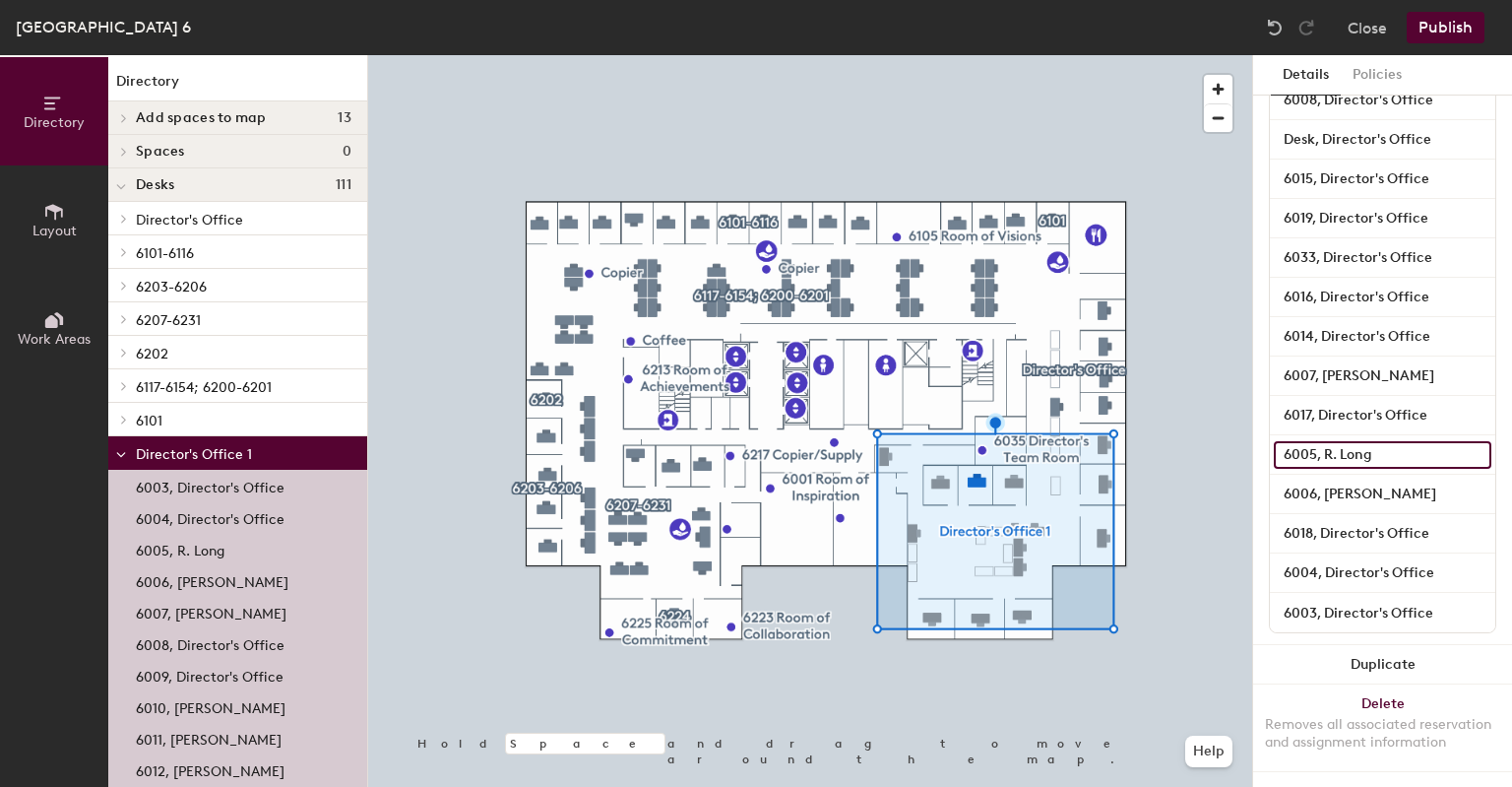 click on "6005, R. Long" 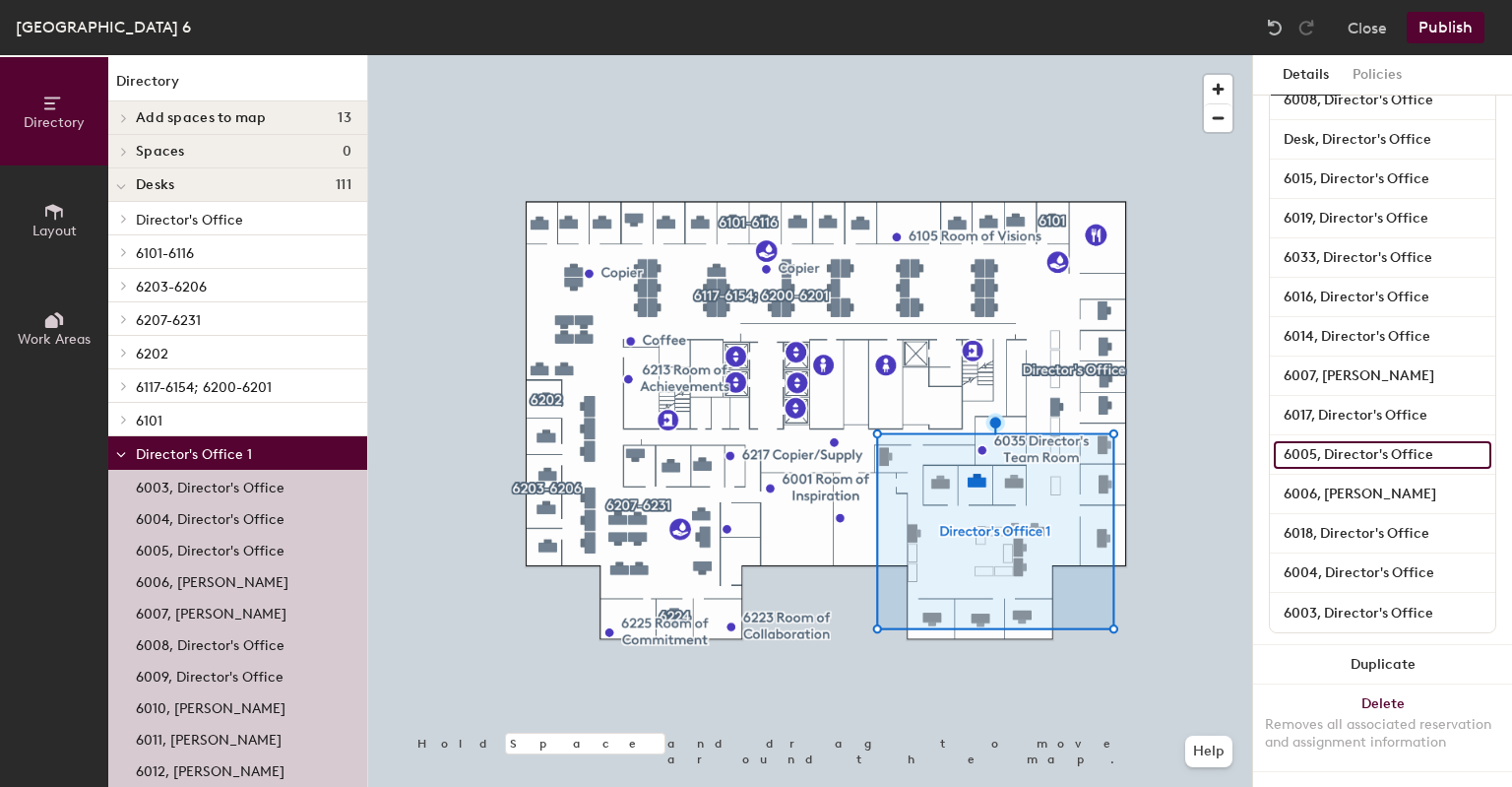 drag, startPoint x: 1436, startPoint y: 436, endPoint x: 1410, endPoint y: 437, distance: 26.019224 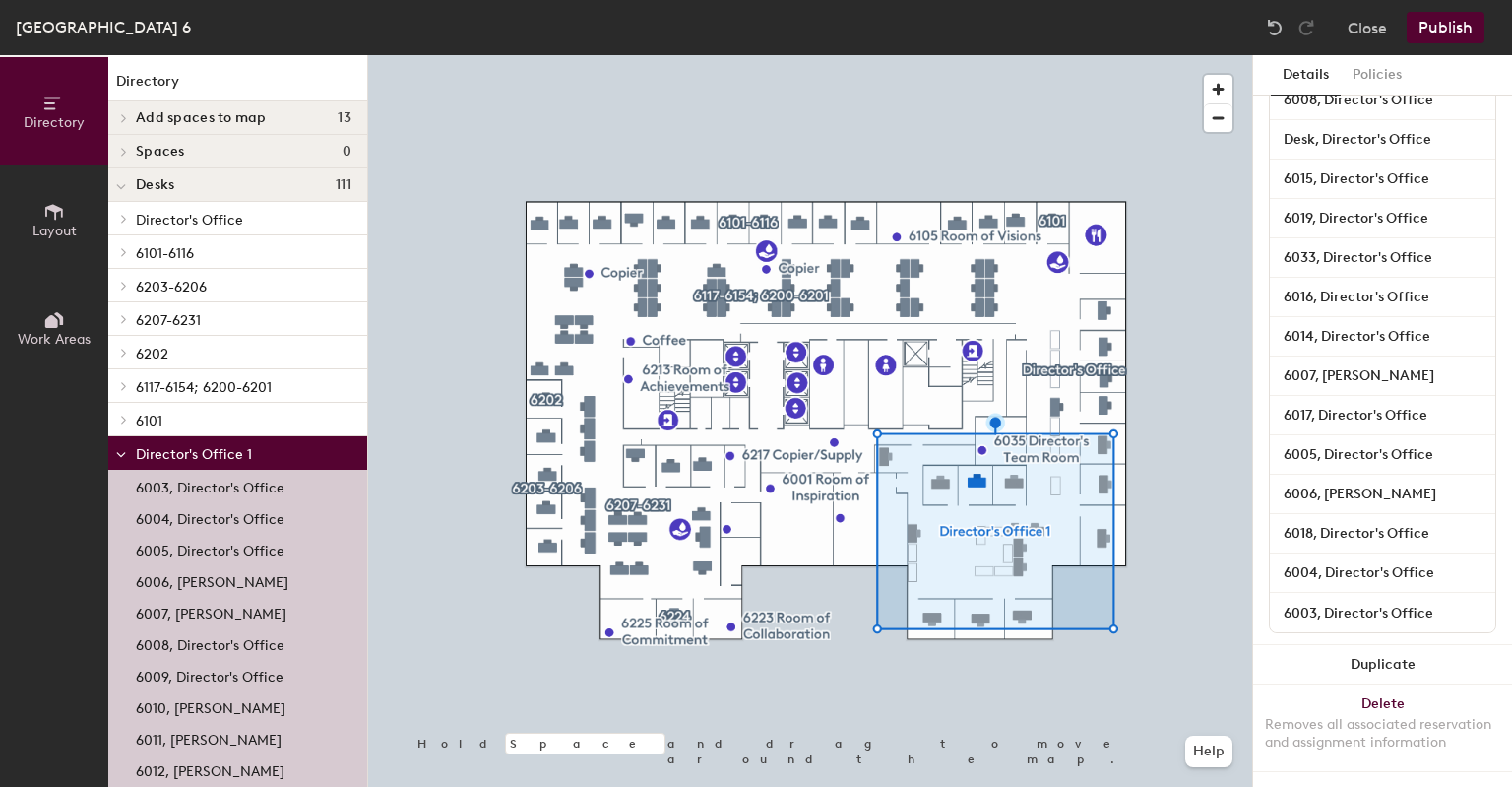 click on "Publish" 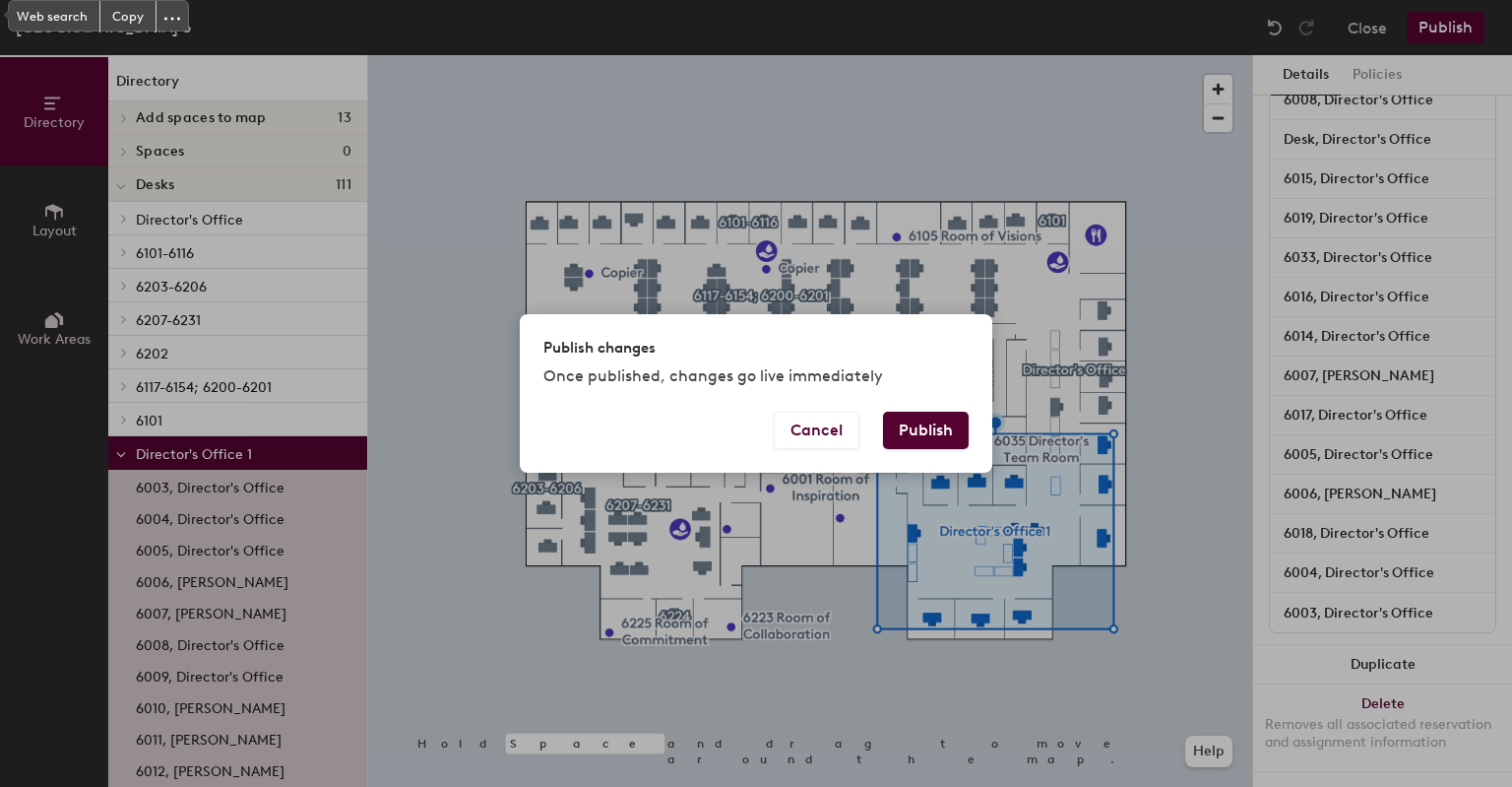 click on "Publish" at bounding box center [925, 430] 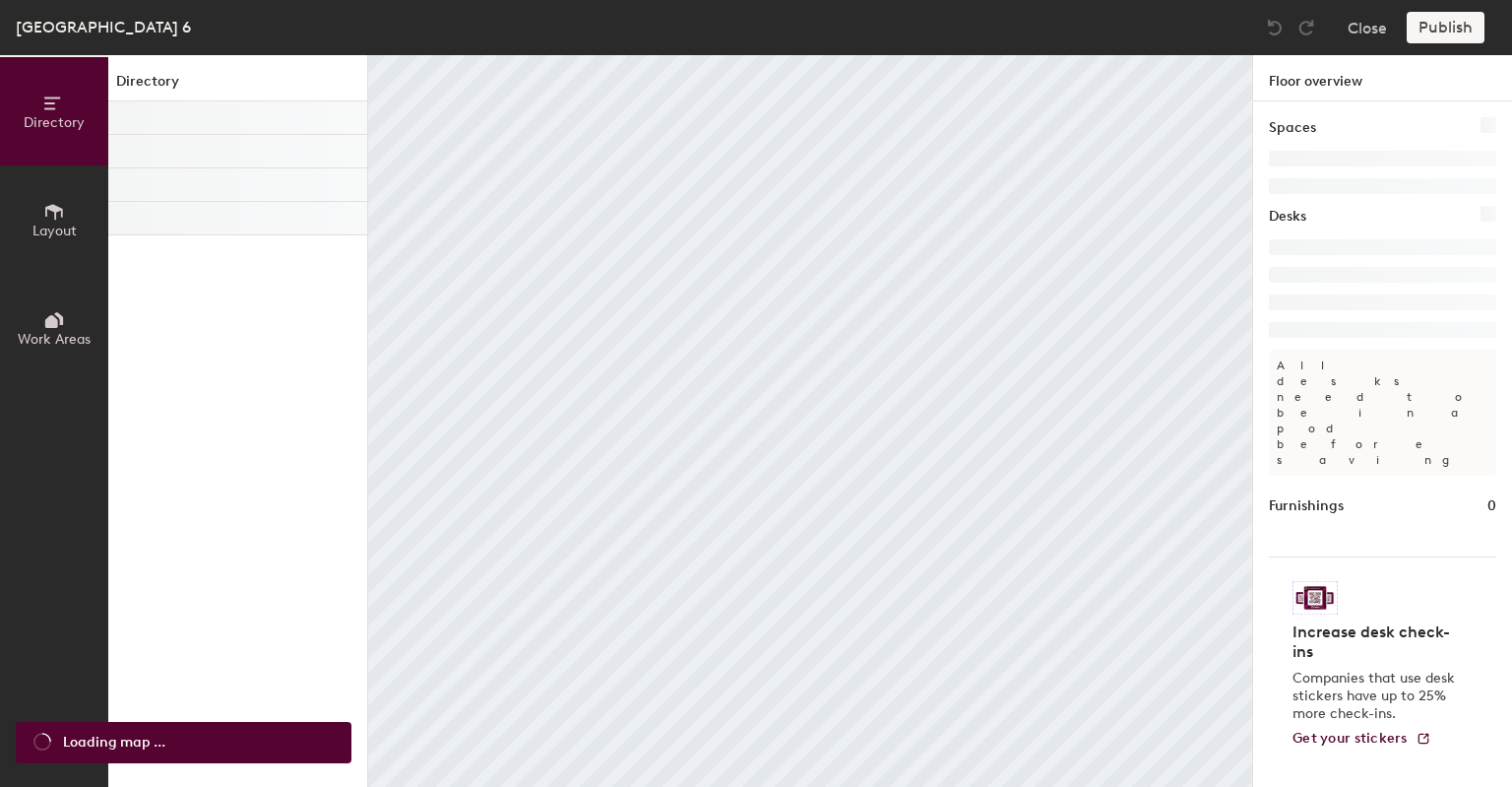 scroll, scrollTop: 0, scrollLeft: 0, axis: both 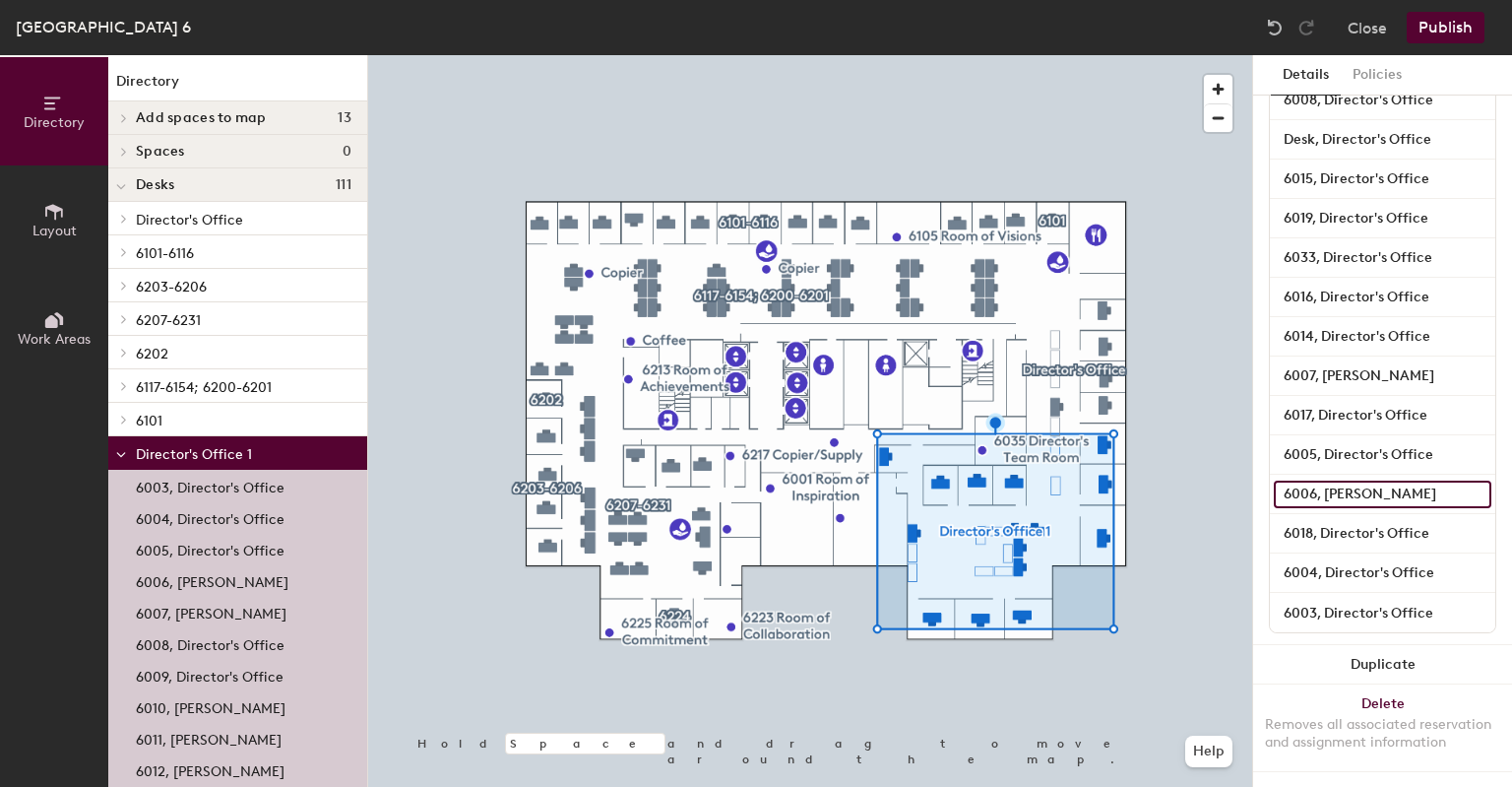 click on "6006, [PERSON_NAME]" 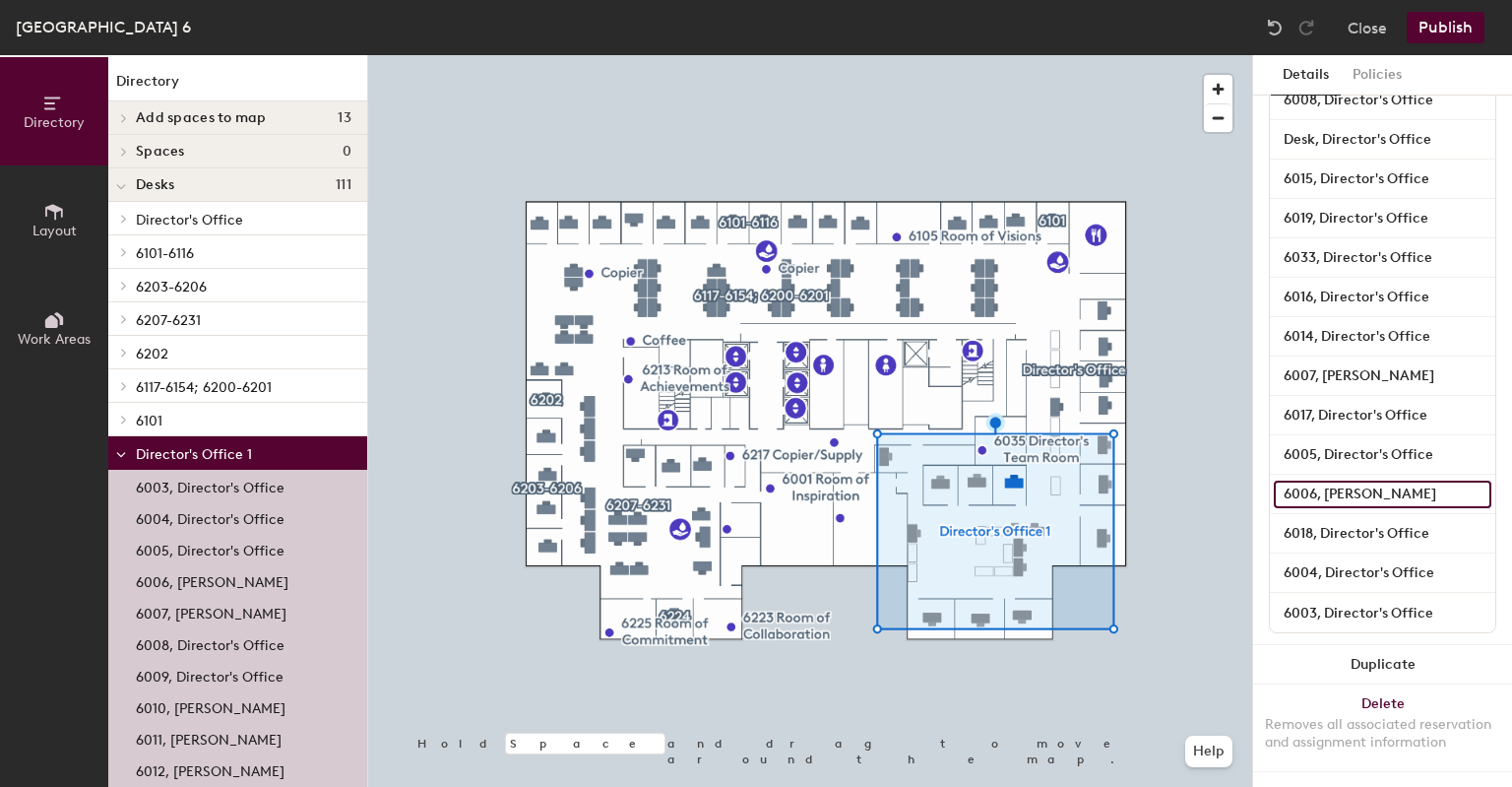 click on "6006, N. Eshelman" 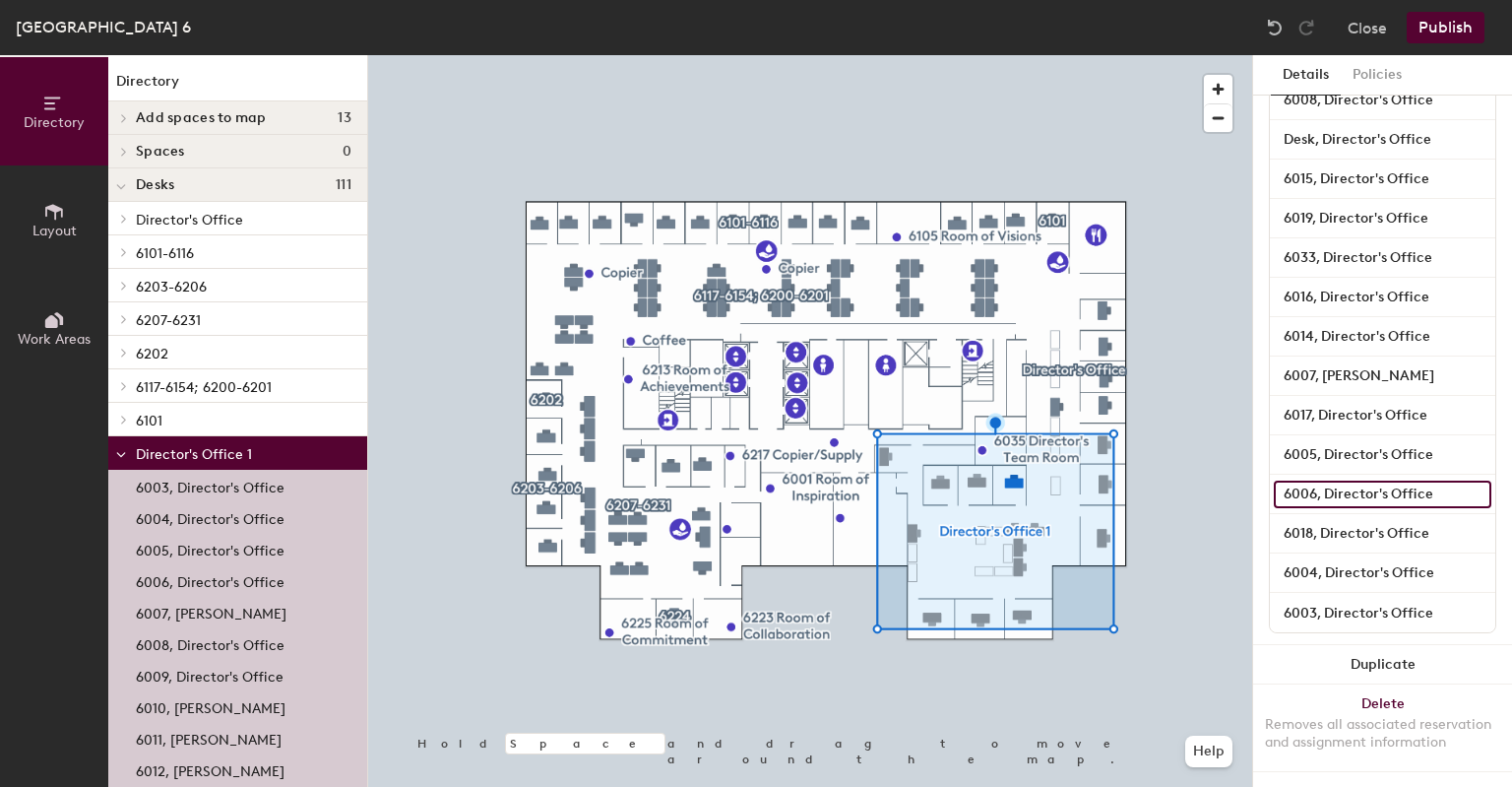 type on "6006, Director's Office" 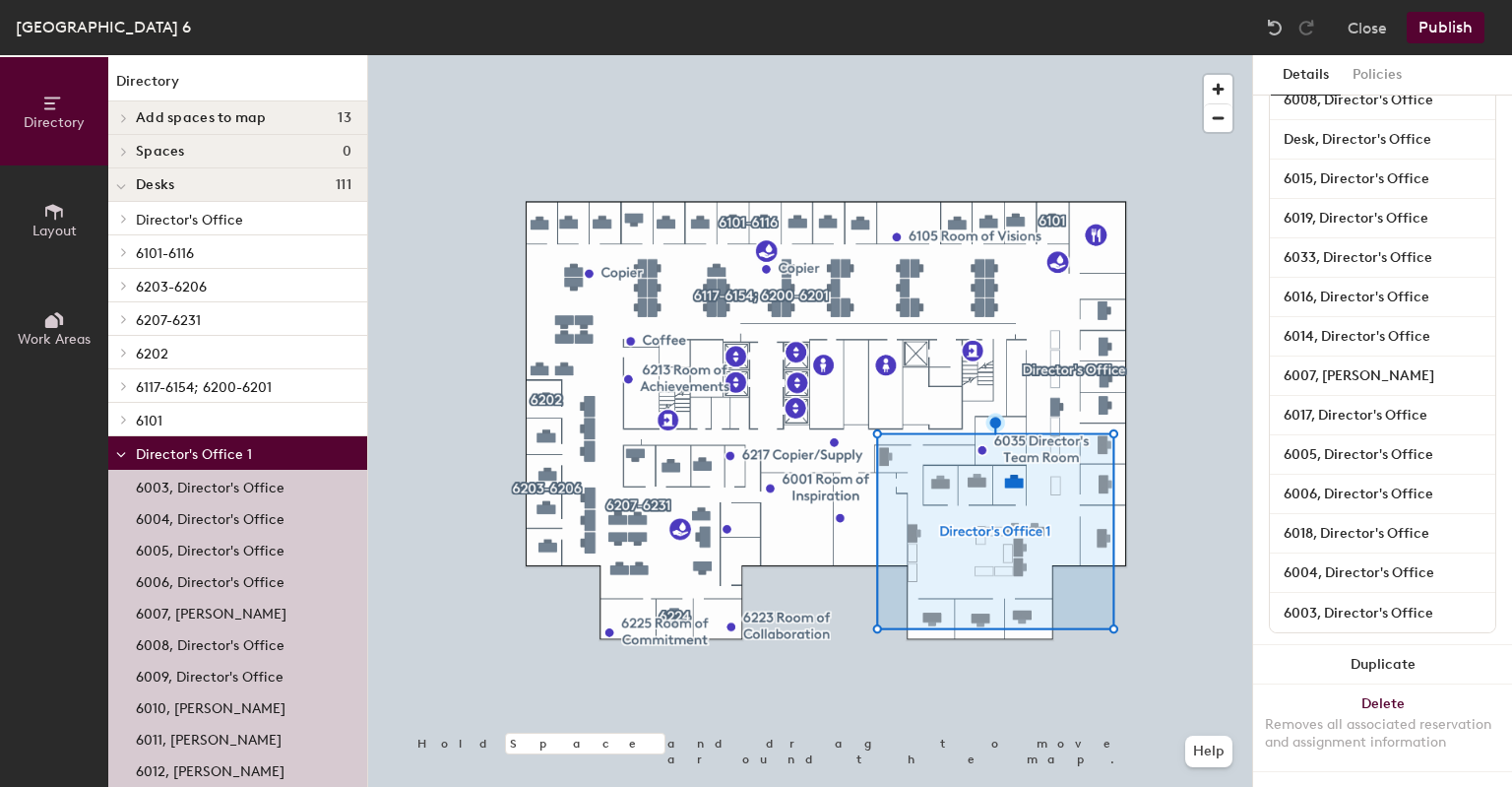 click on "Publish" 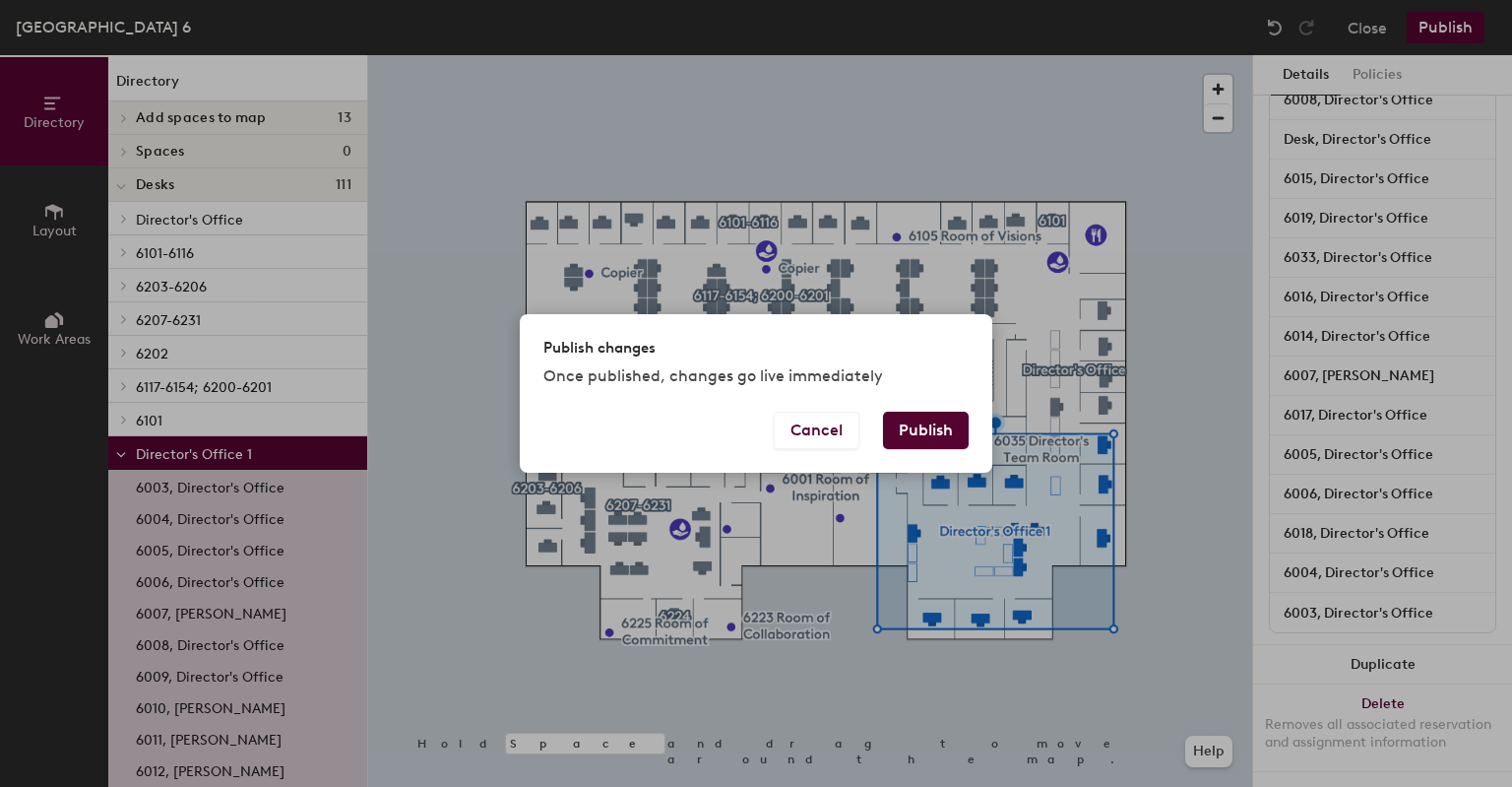 click on "Publish" at bounding box center (925, 430) 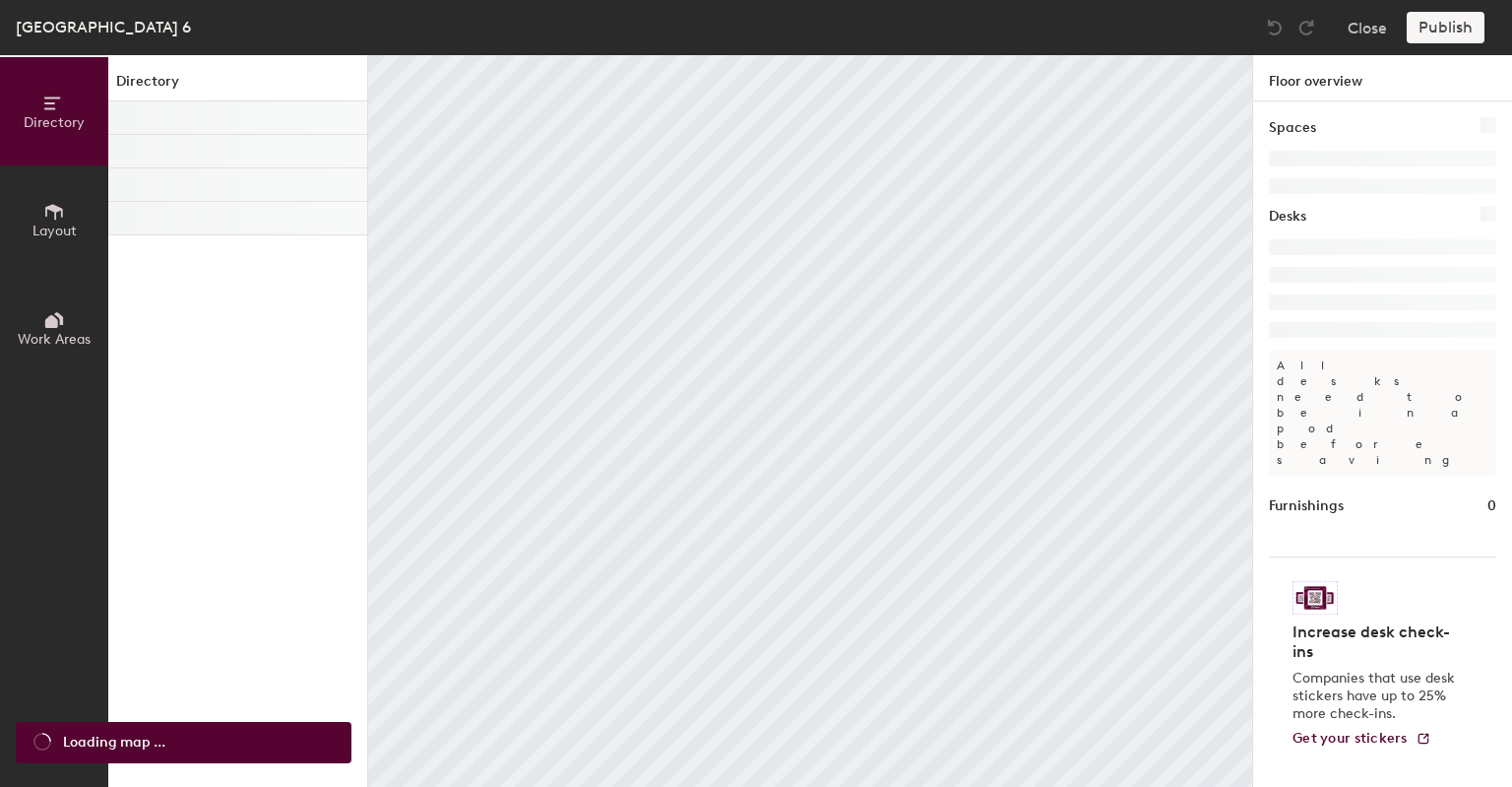 scroll, scrollTop: 0, scrollLeft: 0, axis: both 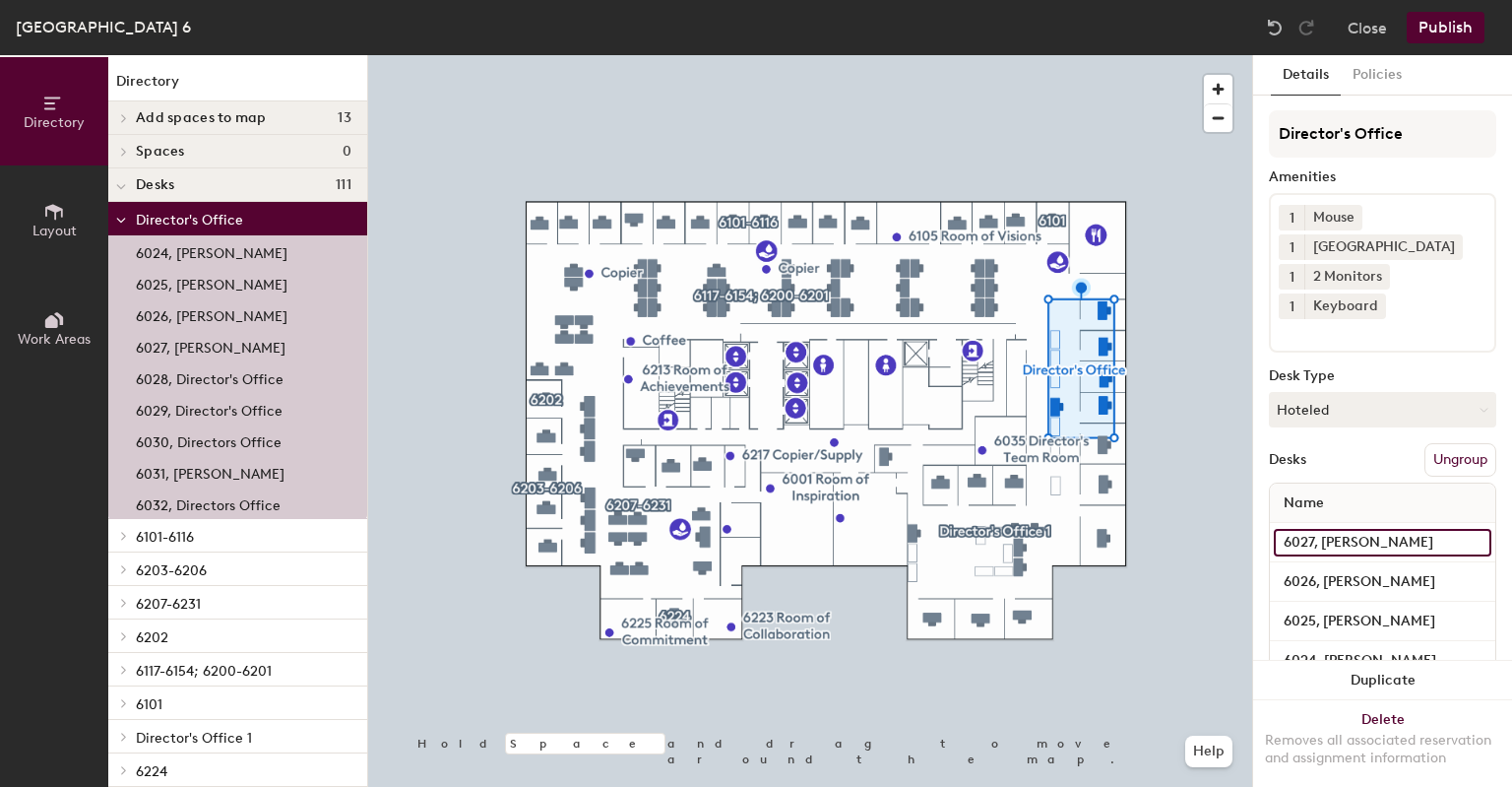 click on "6027, [PERSON_NAME]" 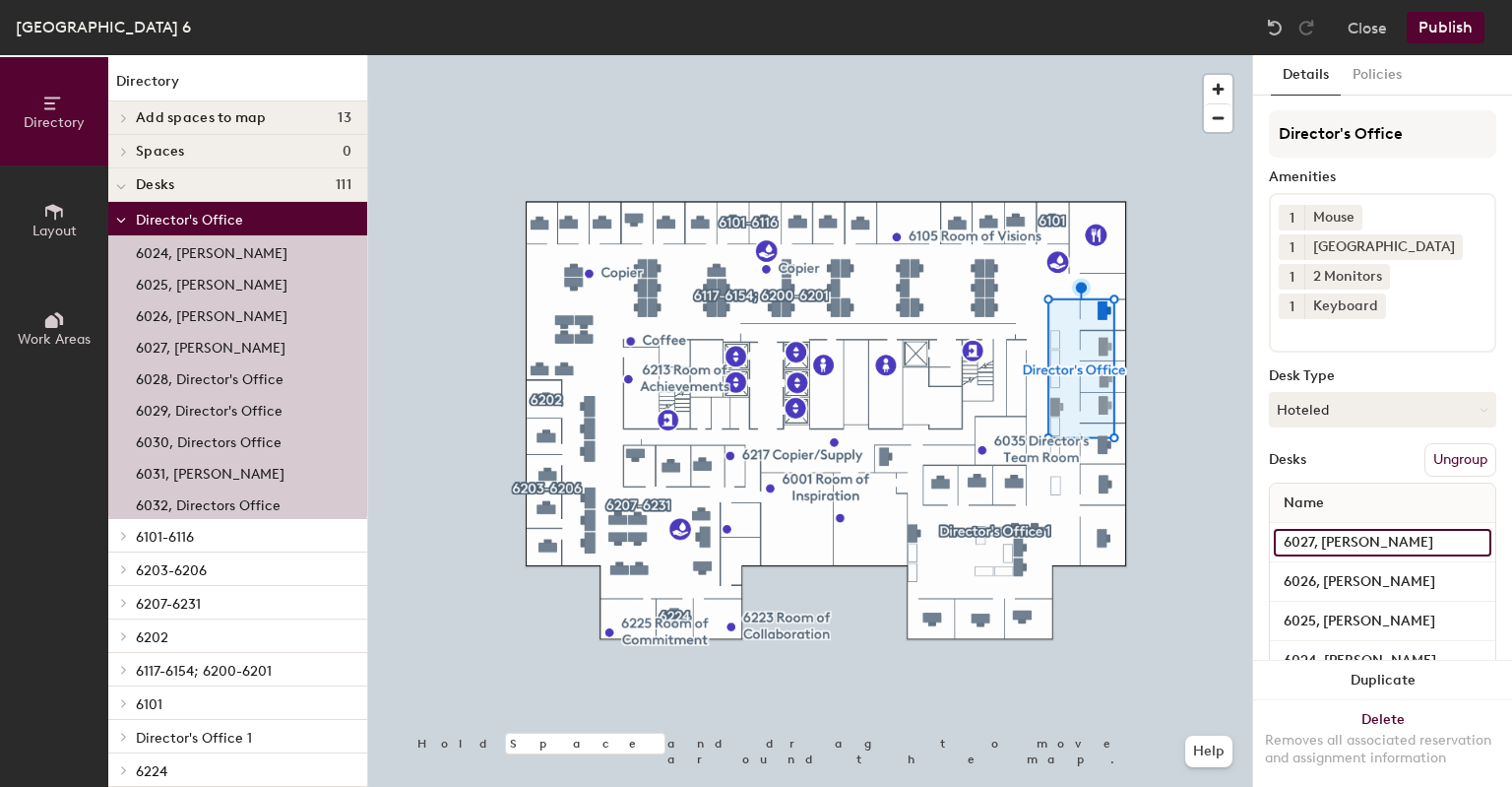click on "6027, [PERSON_NAME]" 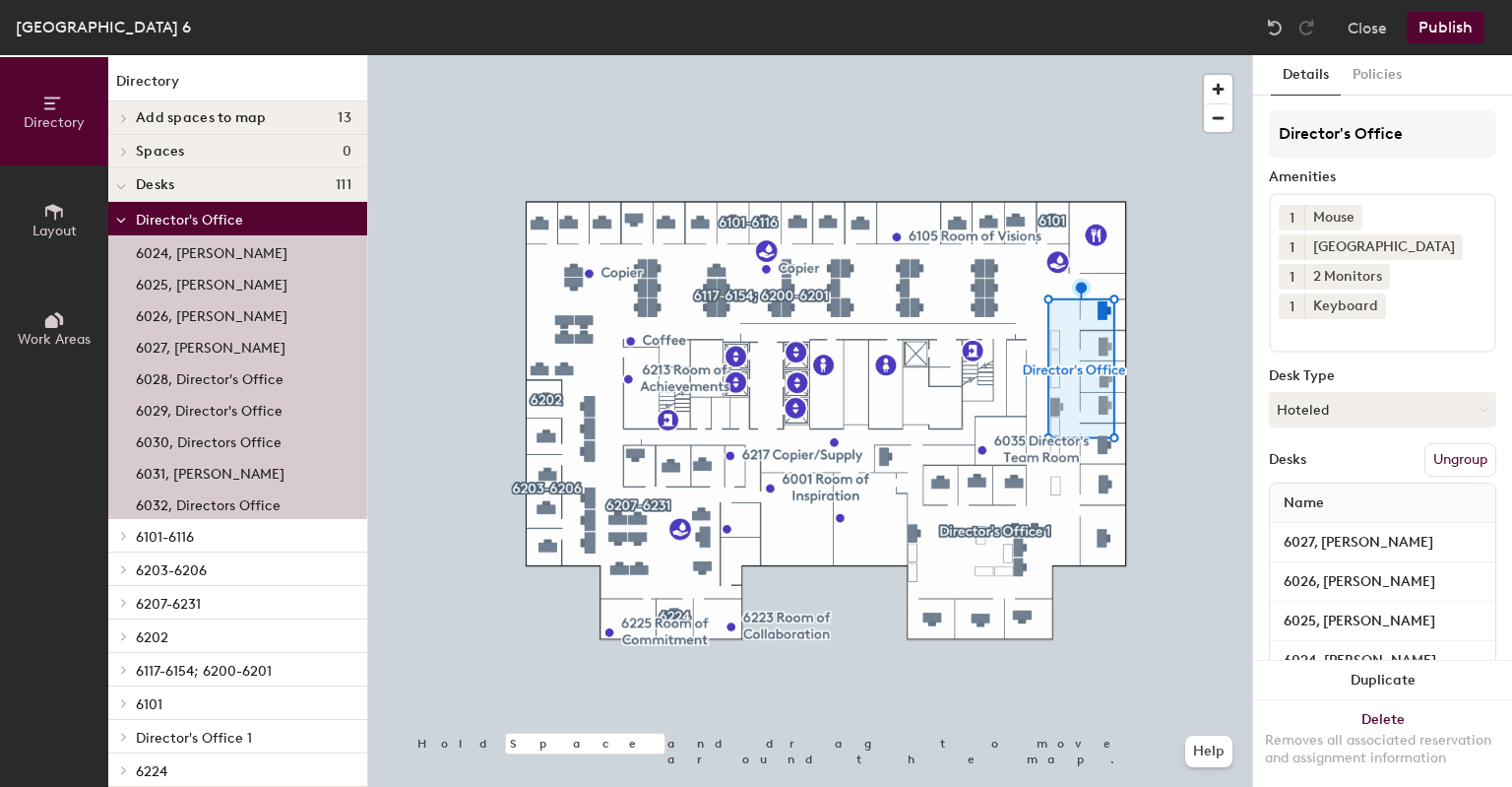 click on "Publish" 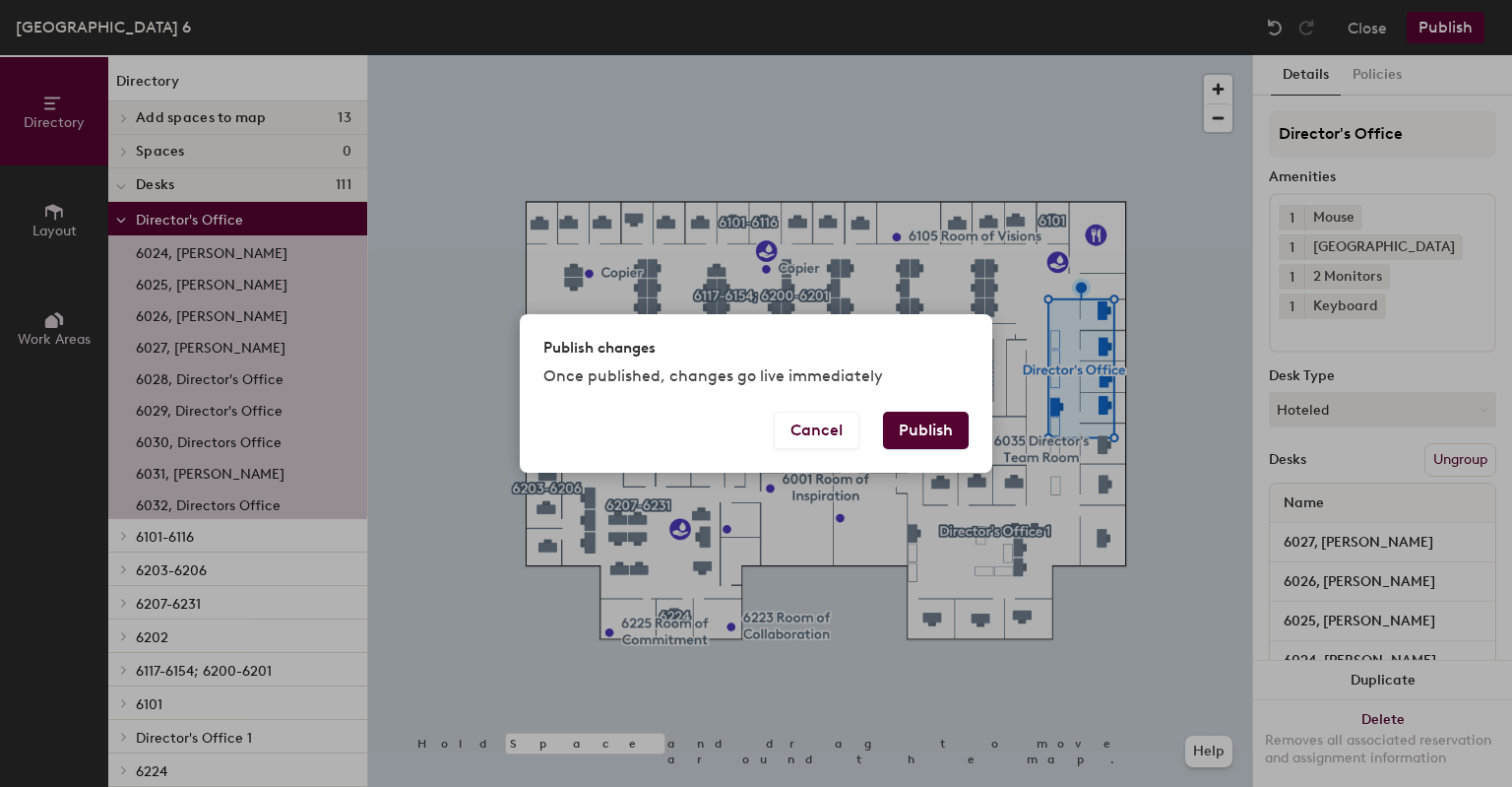 click on "Publish" at bounding box center (925, 430) 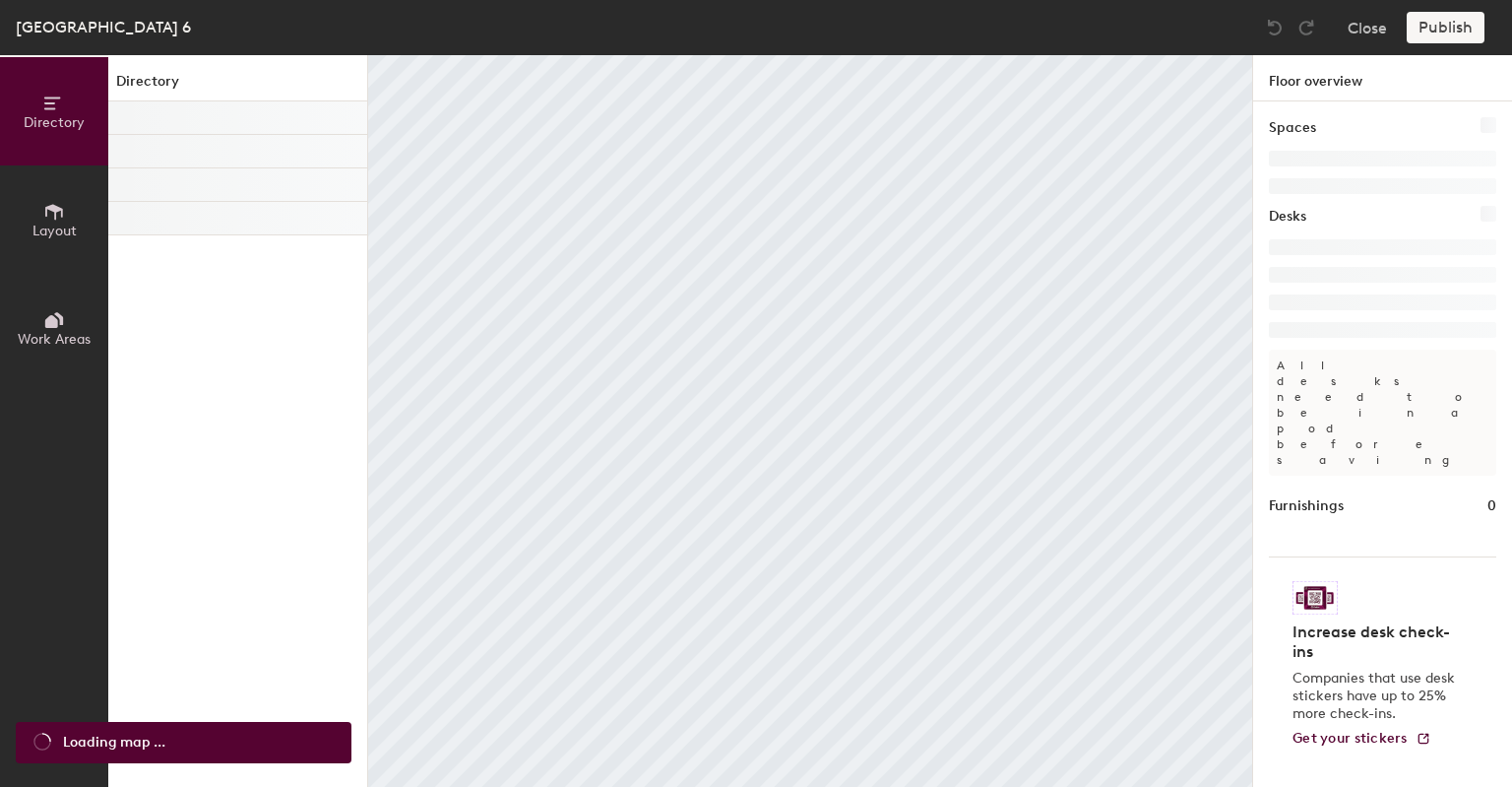scroll, scrollTop: 0, scrollLeft: 0, axis: both 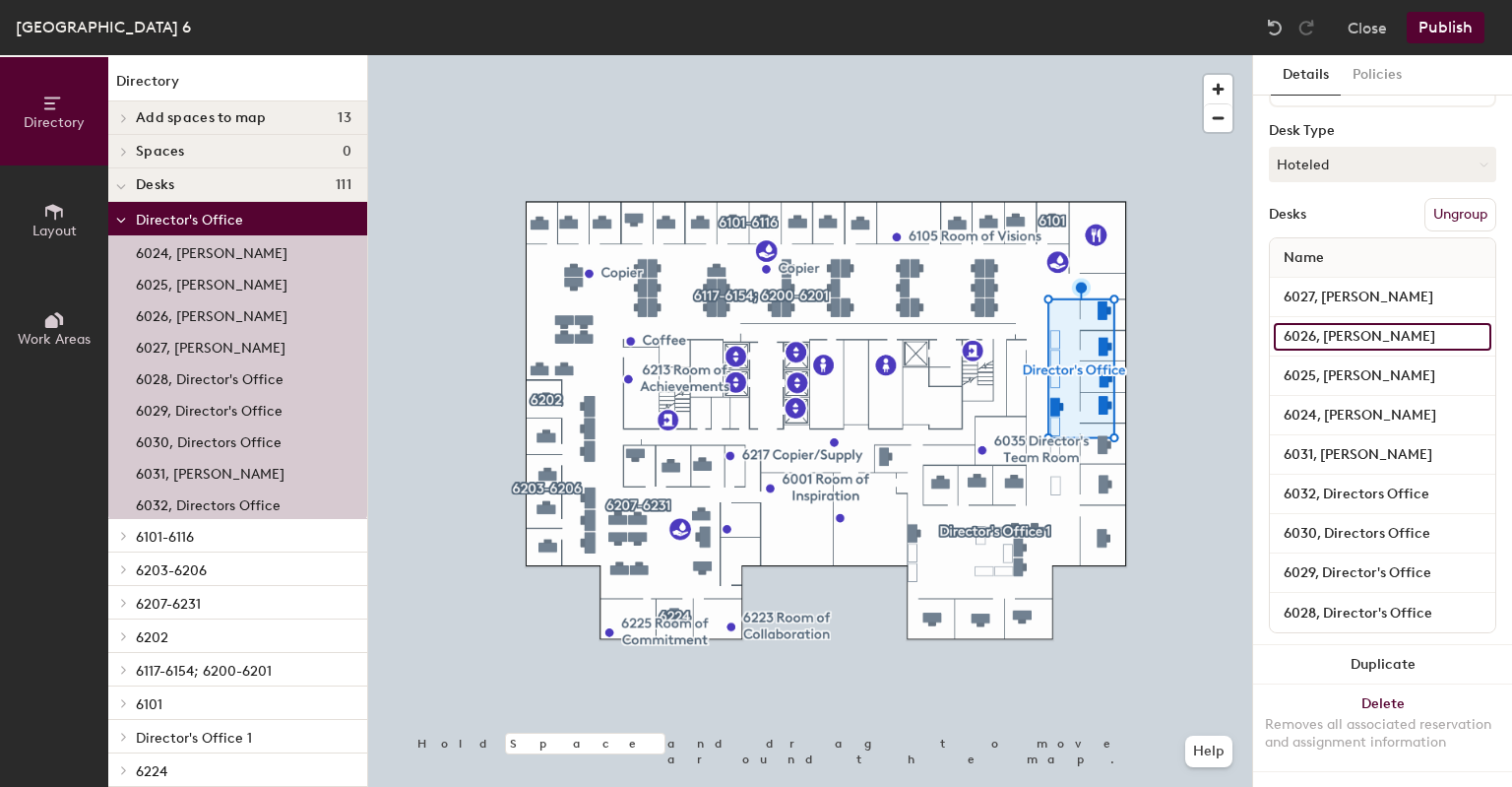 click on "6026, N. Nau" 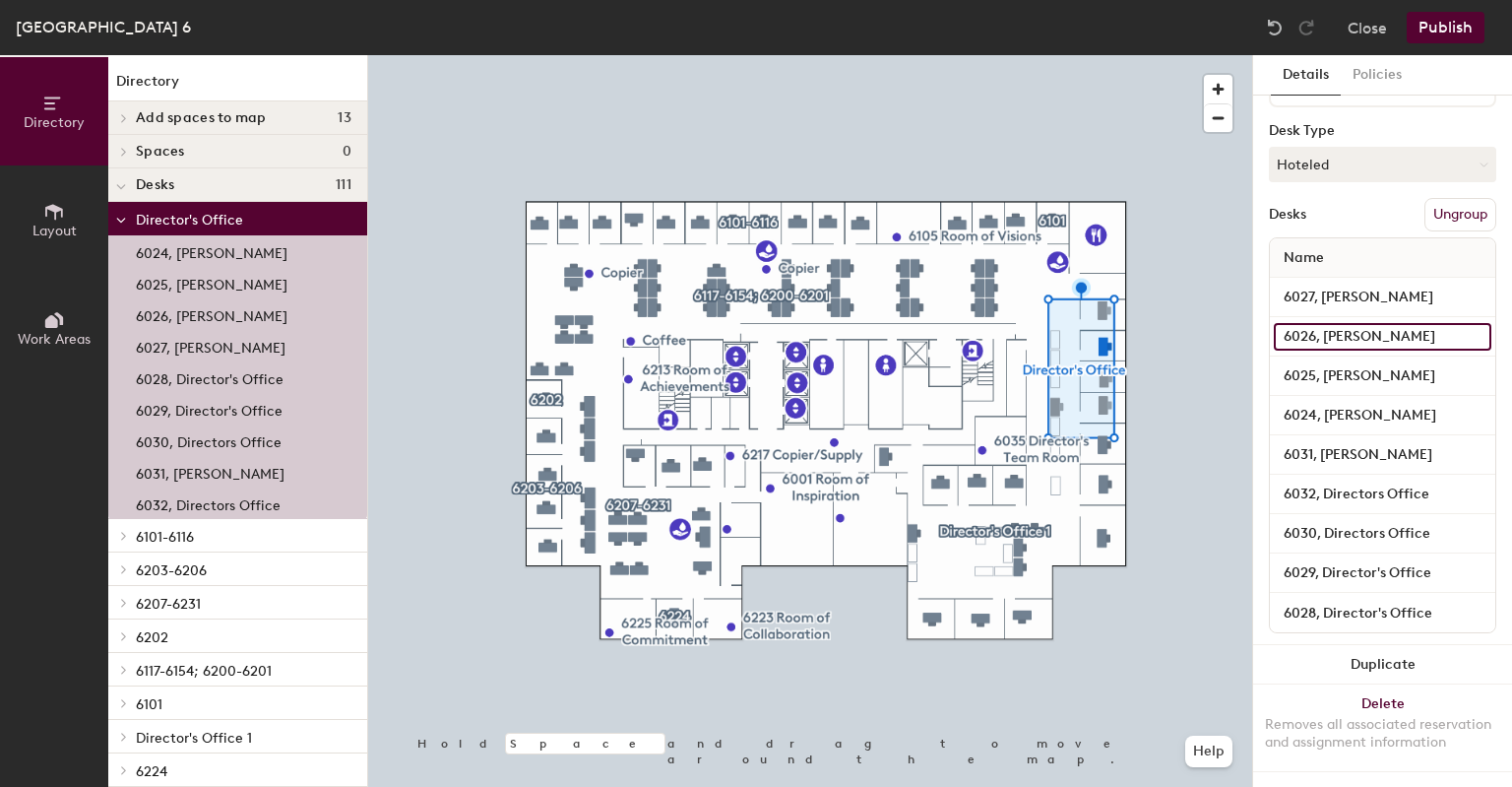 click on "6026, N. Nau" 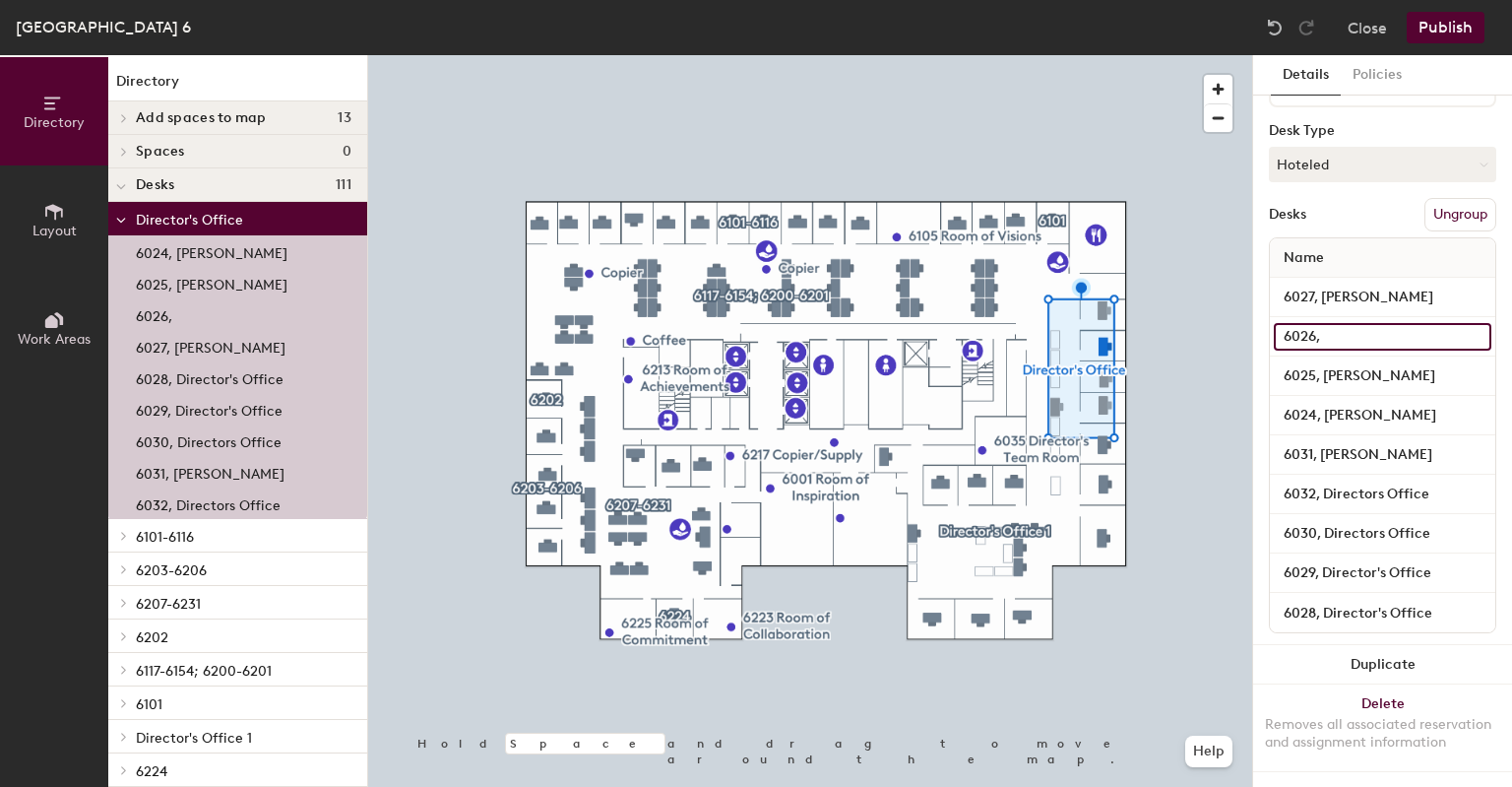 drag, startPoint x: 1294, startPoint y: 317, endPoint x: 1317, endPoint y: 318, distance: 23.021729 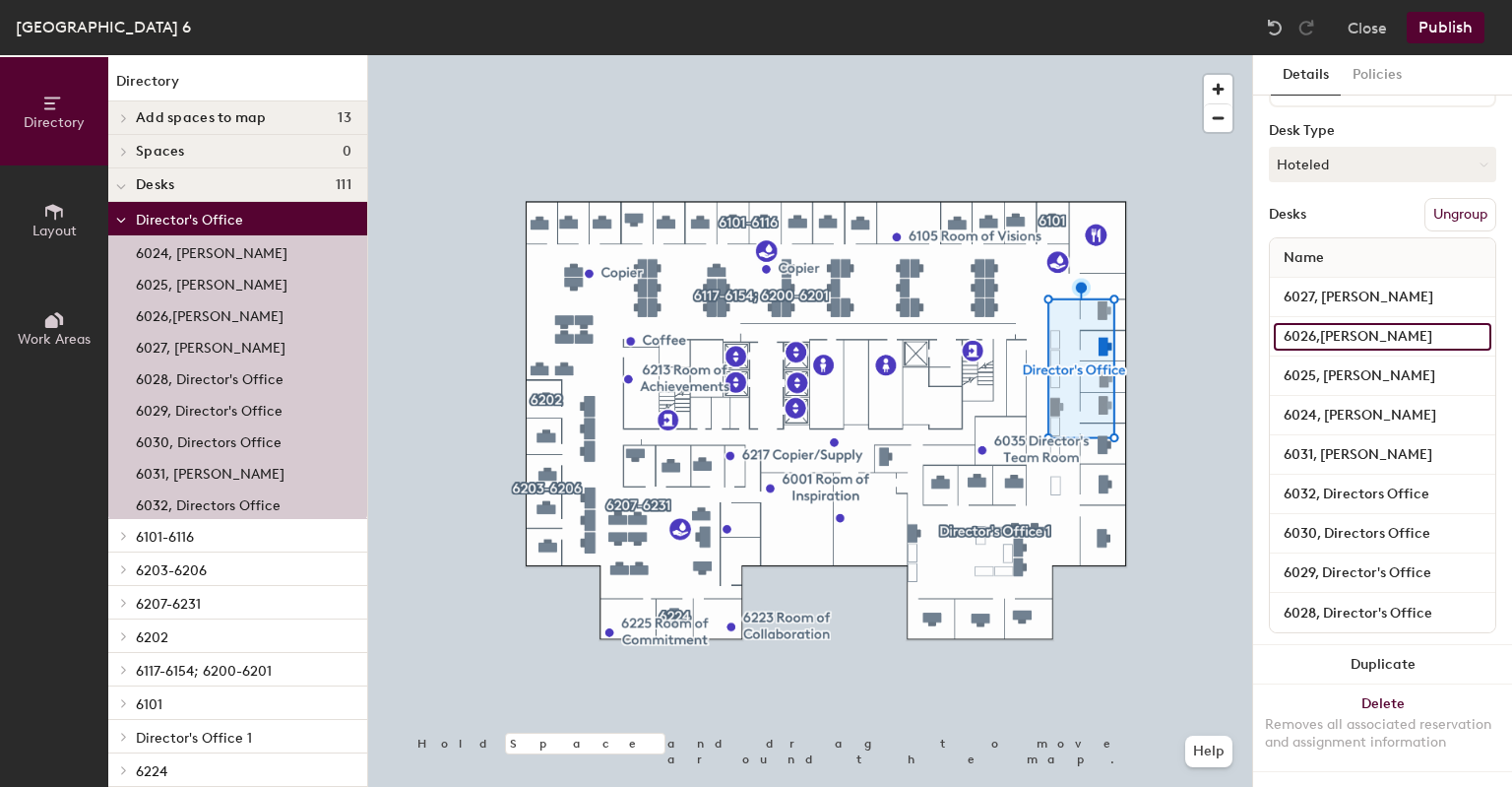 click on "6026,Nichole Eshelman" 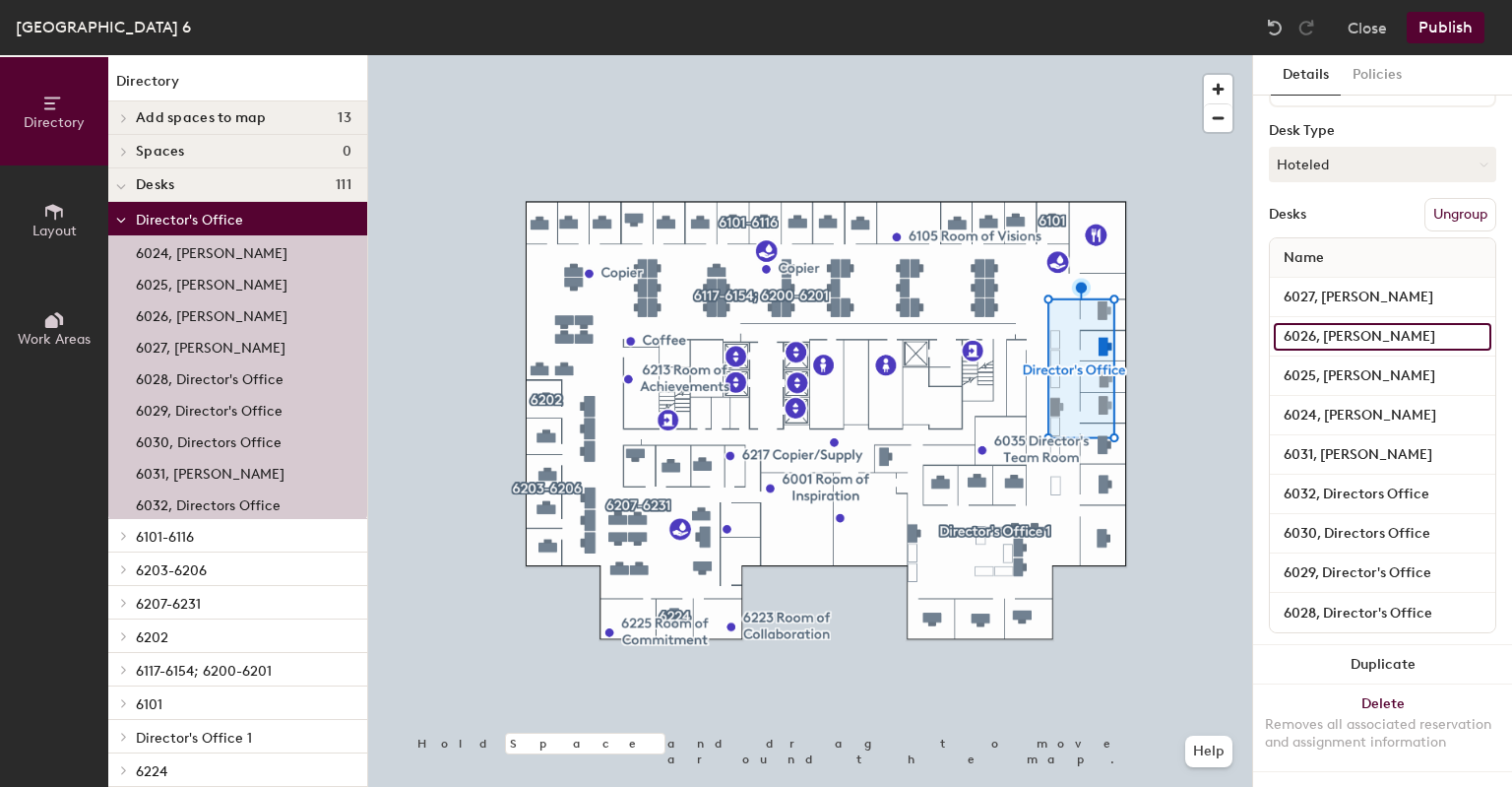 type on "6026, [PERSON_NAME]" 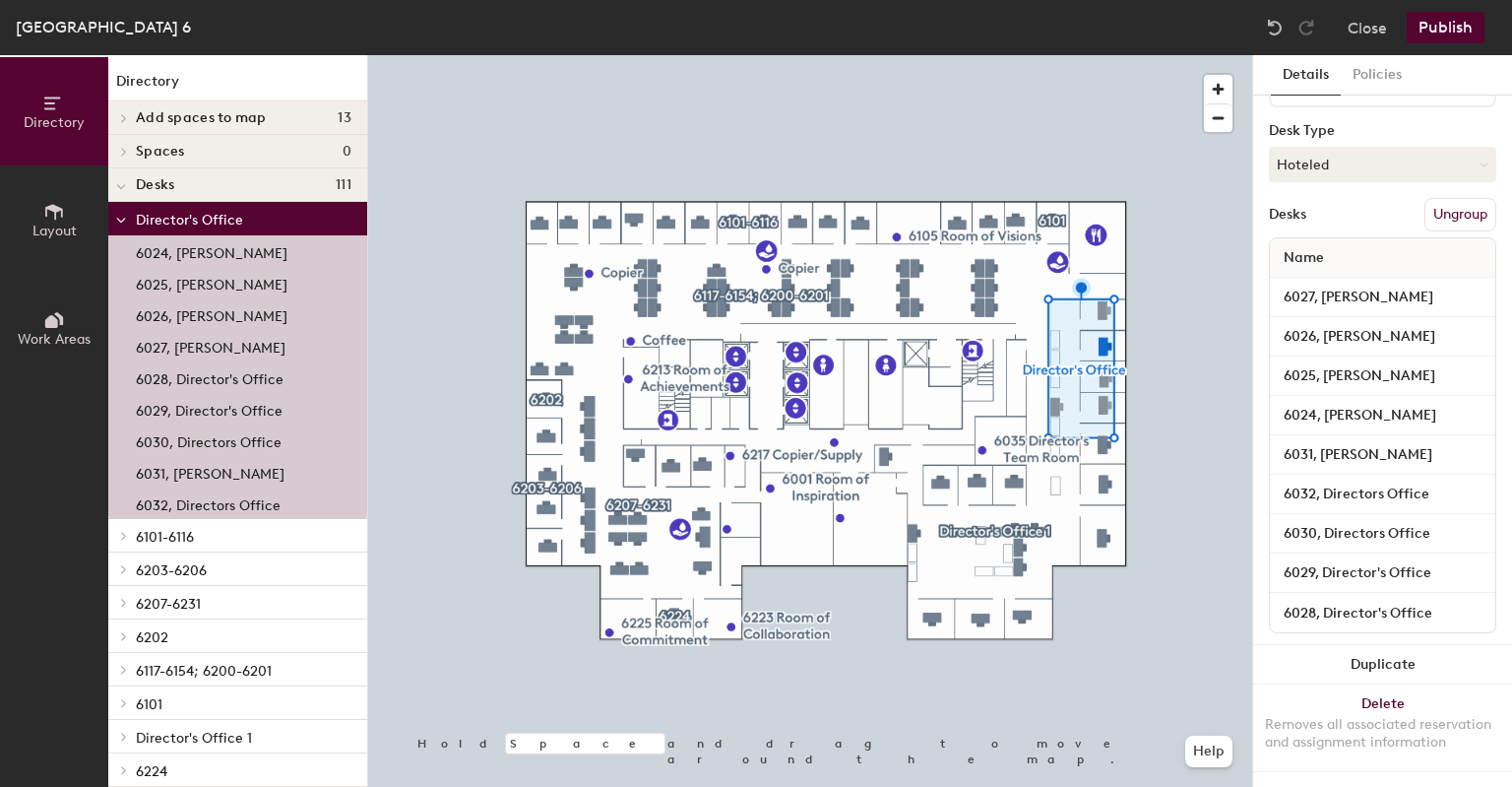 click on "Publish" 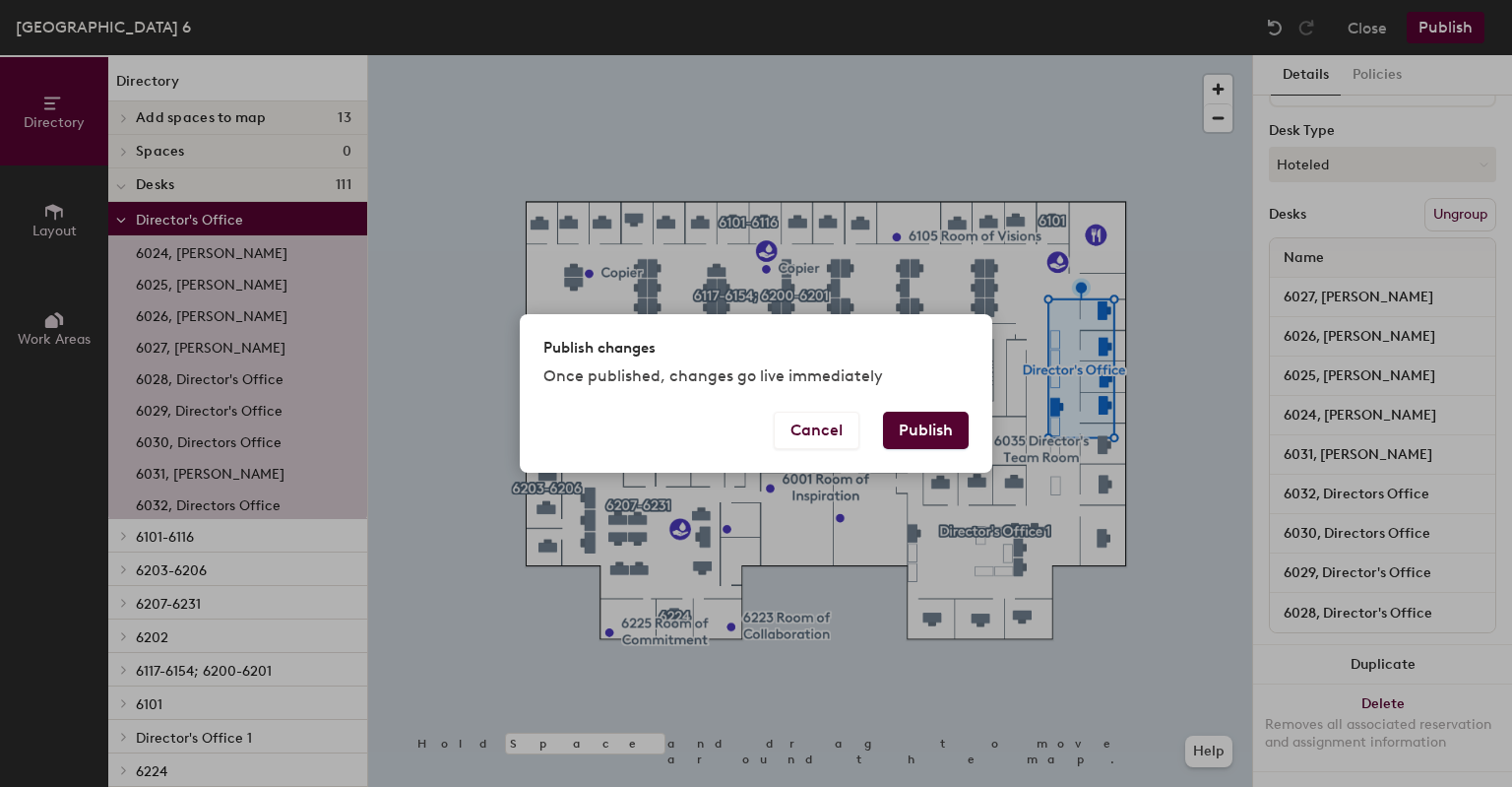click on "Publish" at bounding box center (925, 430) 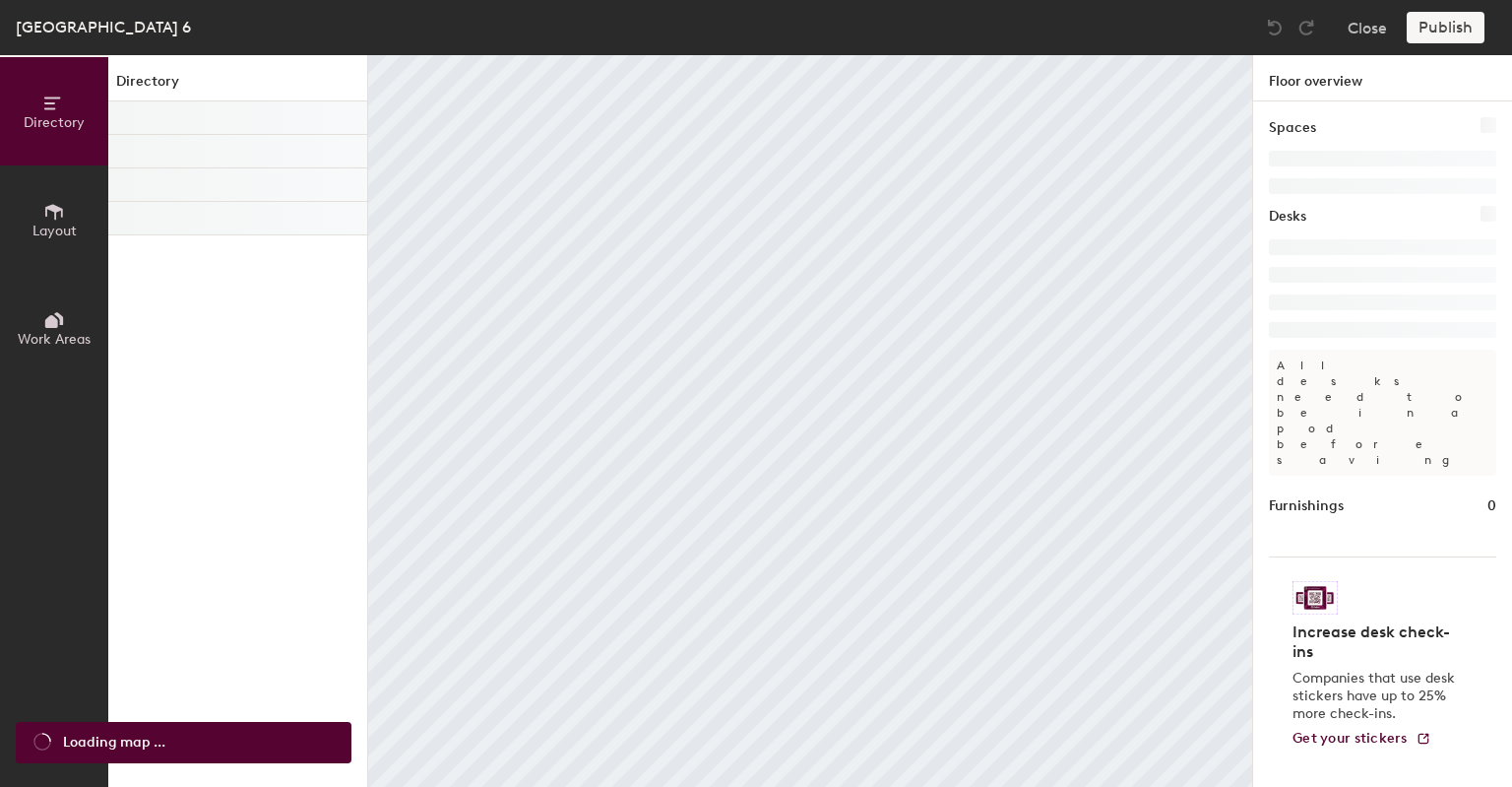 scroll, scrollTop: 0, scrollLeft: 0, axis: both 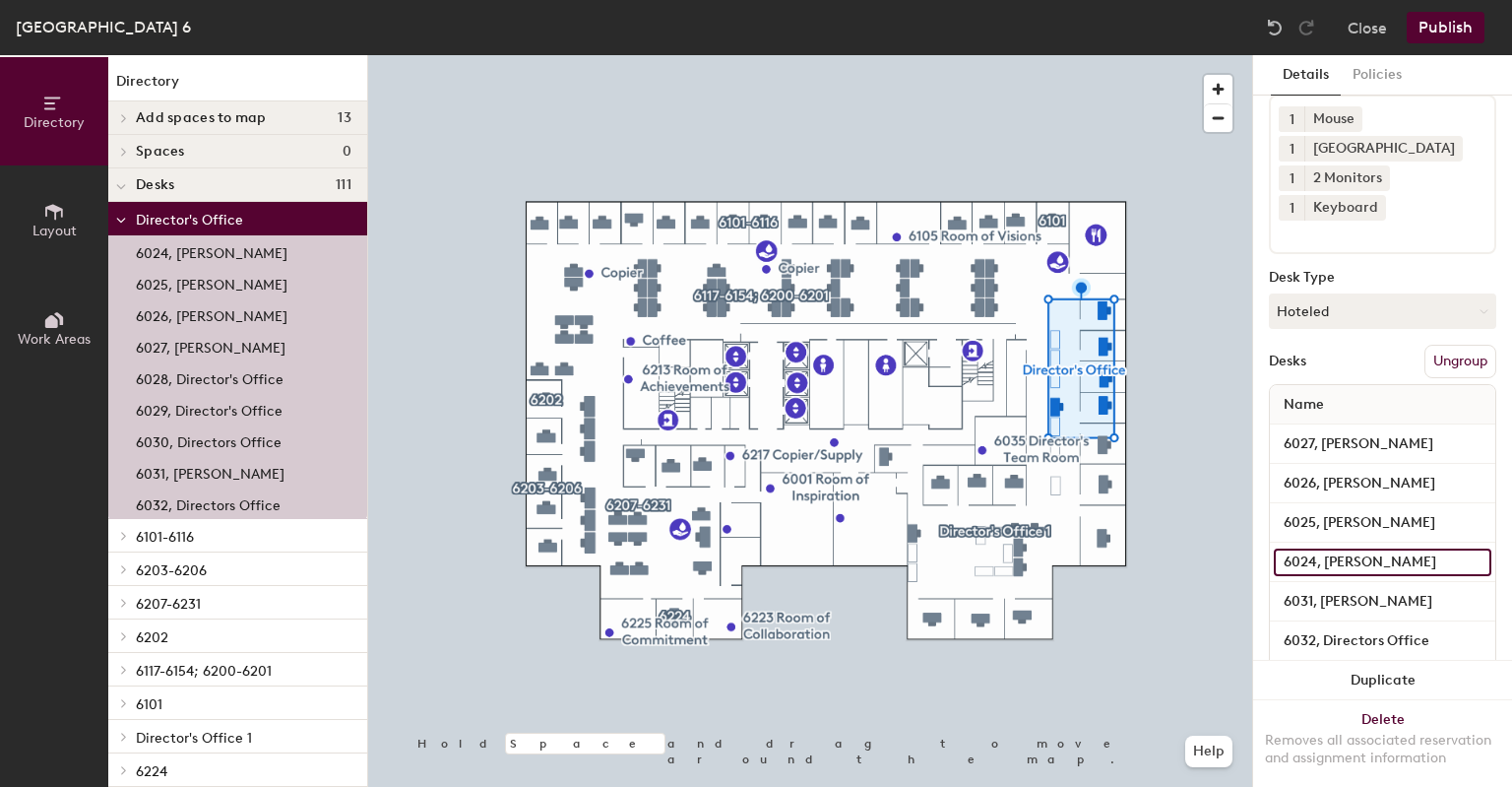 click on "6024, [PERSON_NAME]" 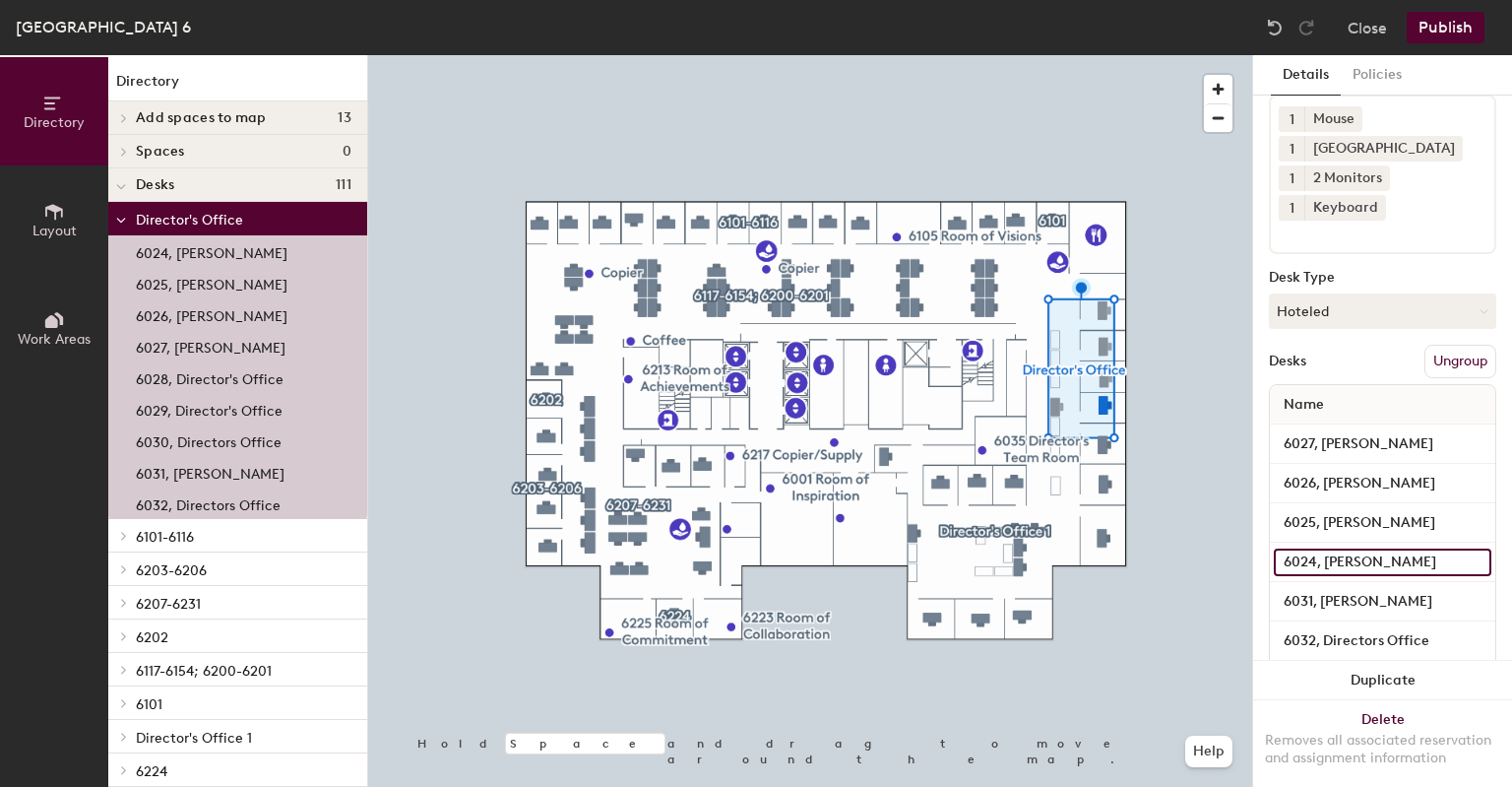 click on "6024, [PERSON_NAME]" 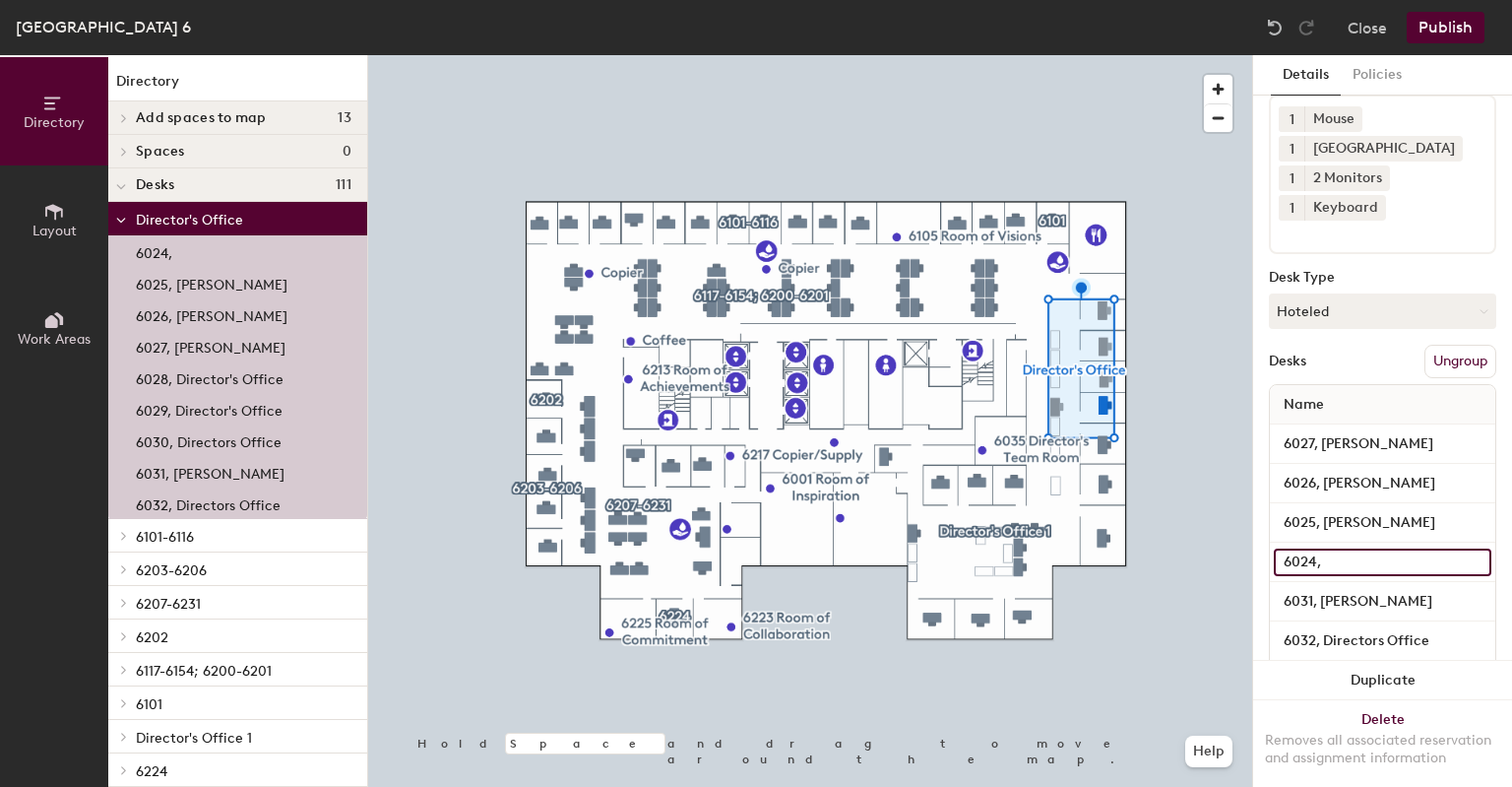 paste on "[PERSON_NAME]" 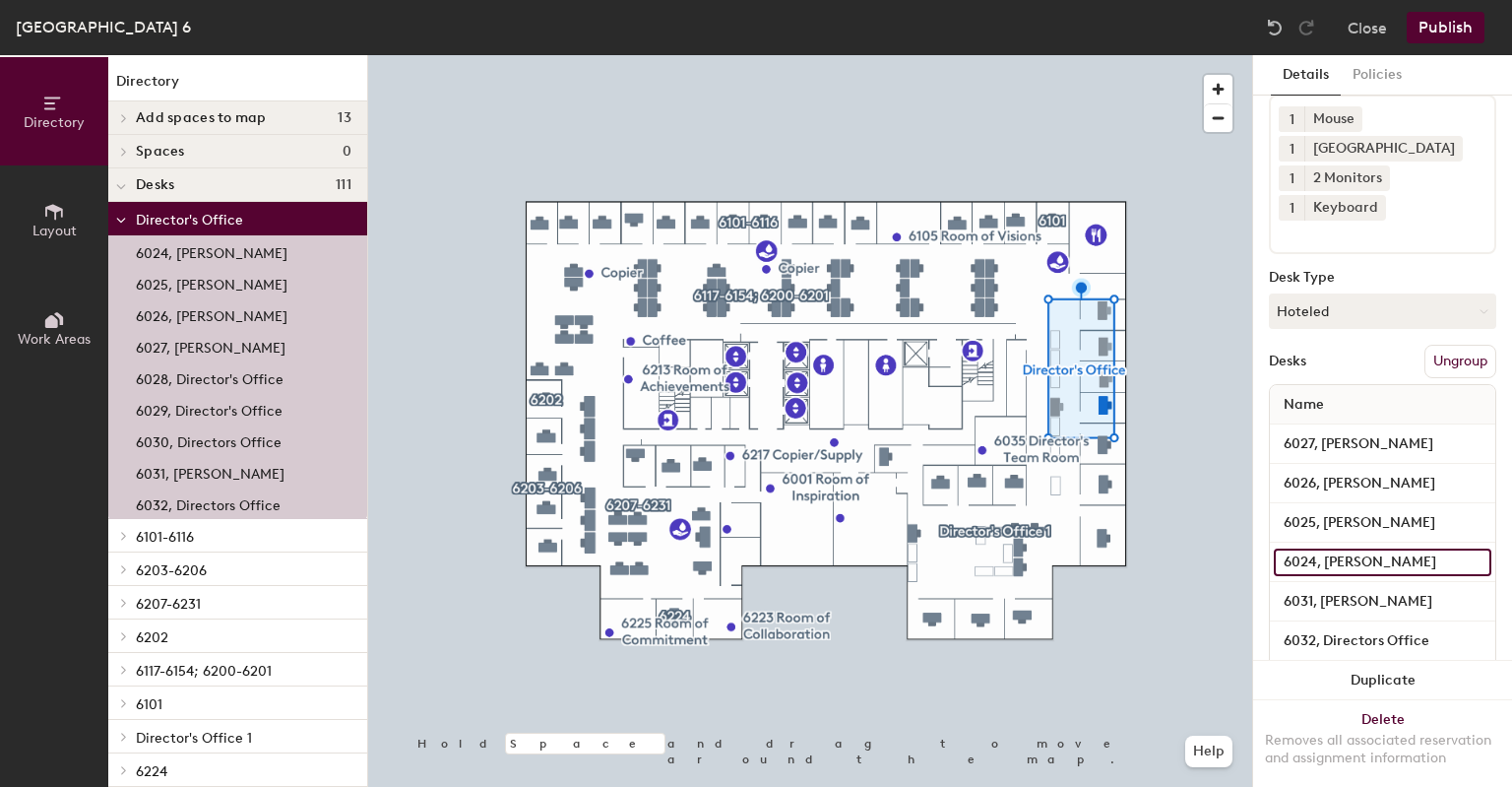 type on "6024, [PERSON_NAME]" 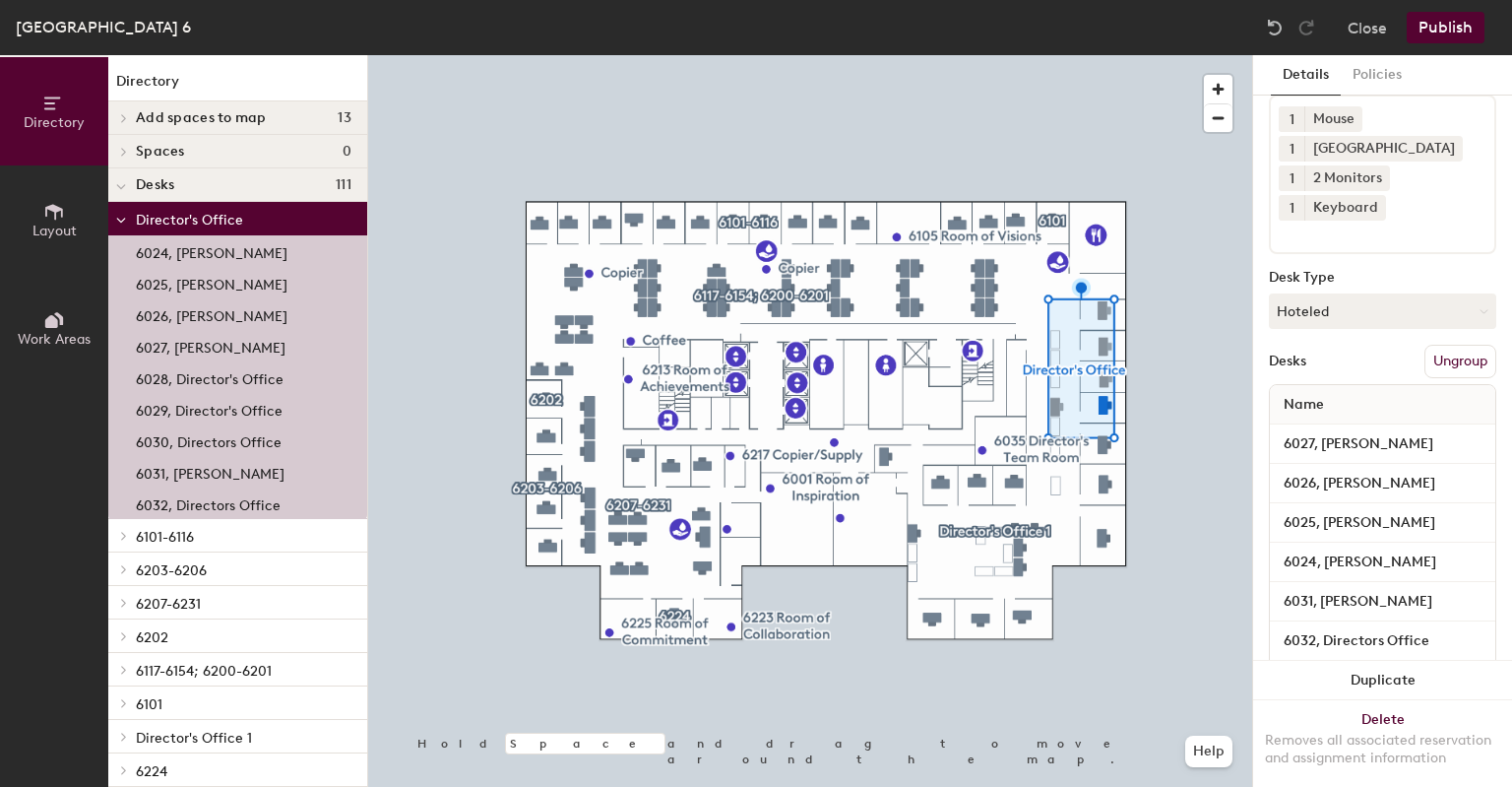 click on "Publish" 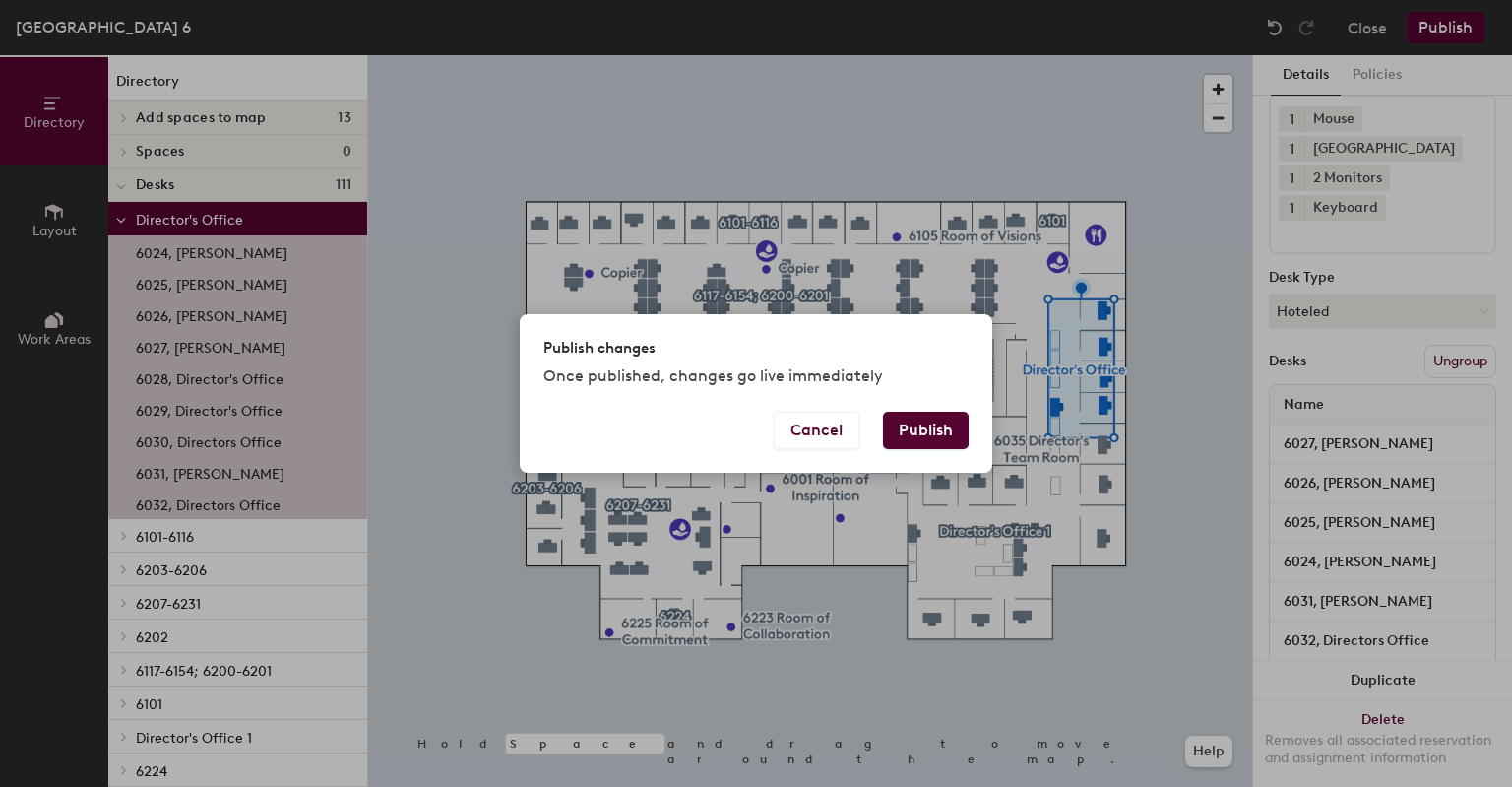 click on "Publish" at bounding box center (925, 430) 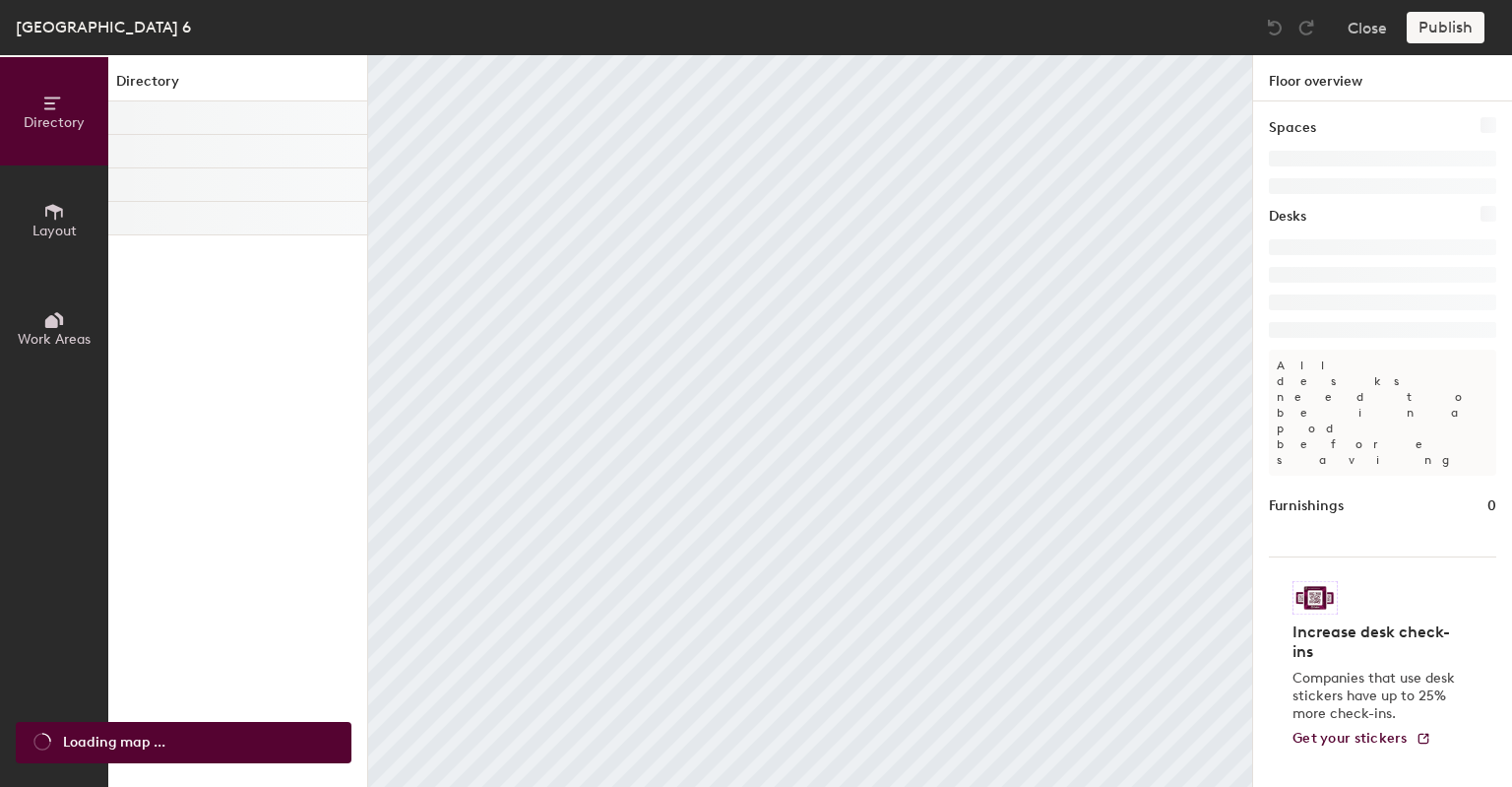 scroll, scrollTop: 0, scrollLeft: 0, axis: both 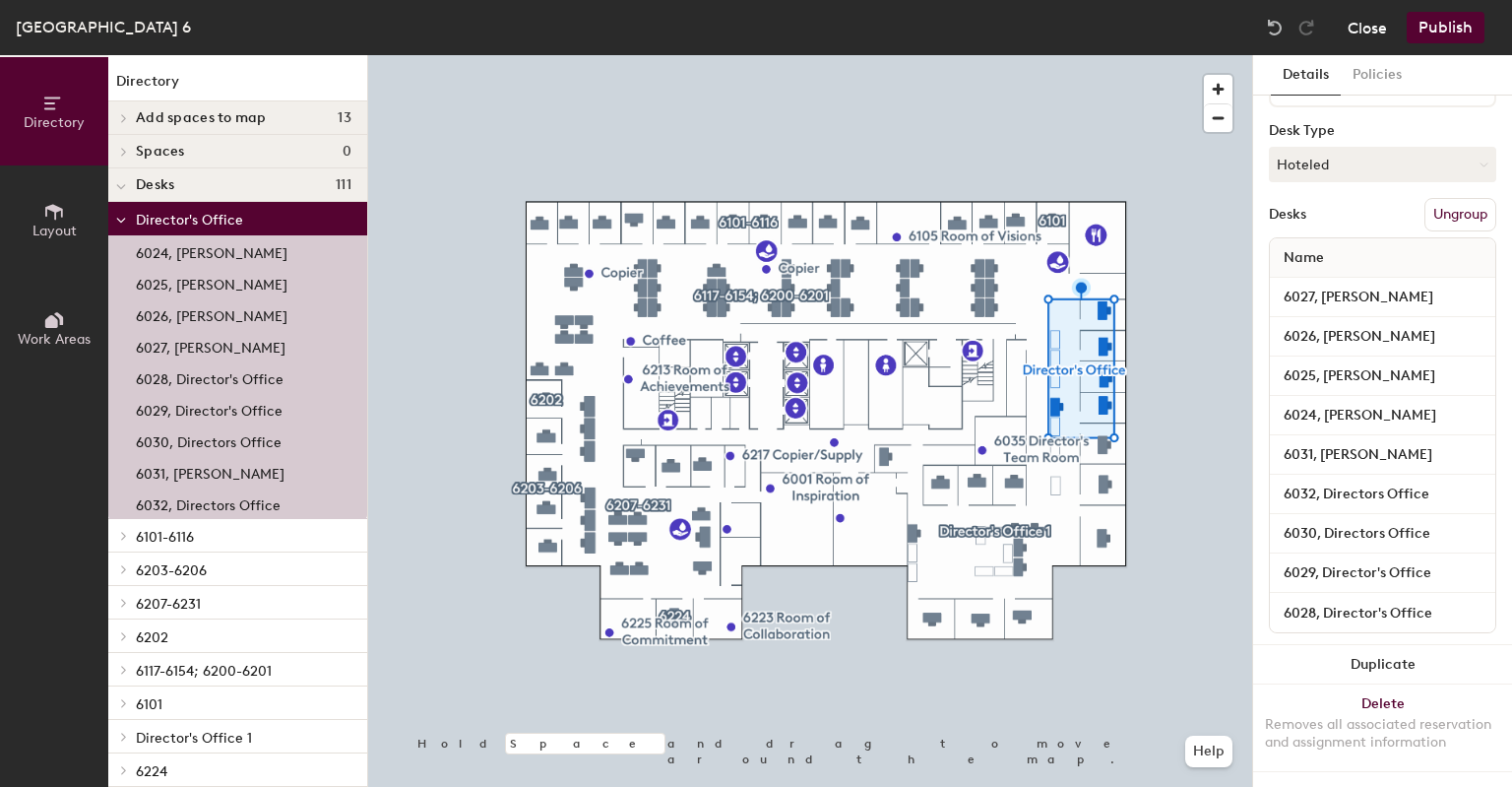 click on "Close" 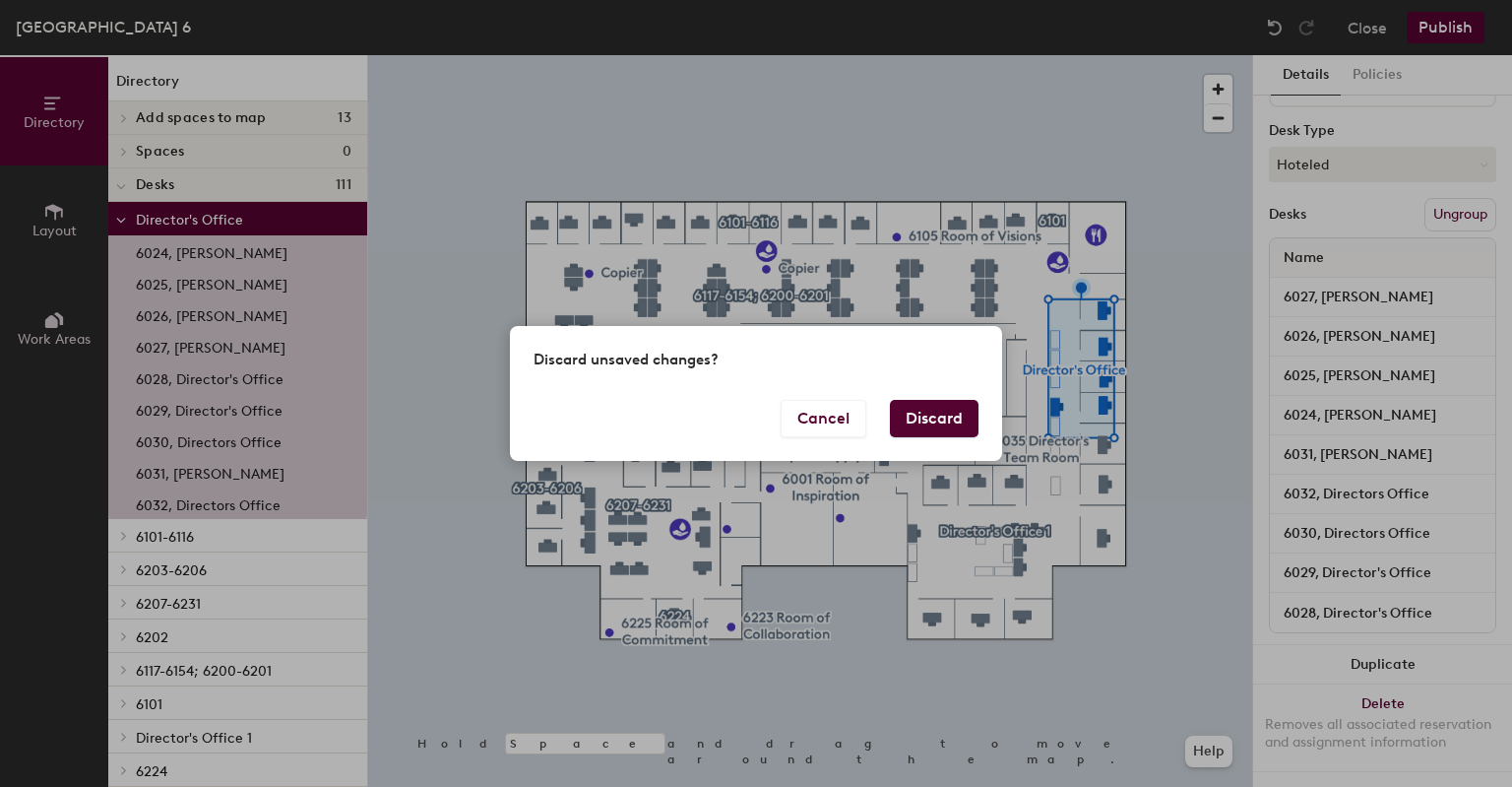 click on "Discard" at bounding box center (934, 419) 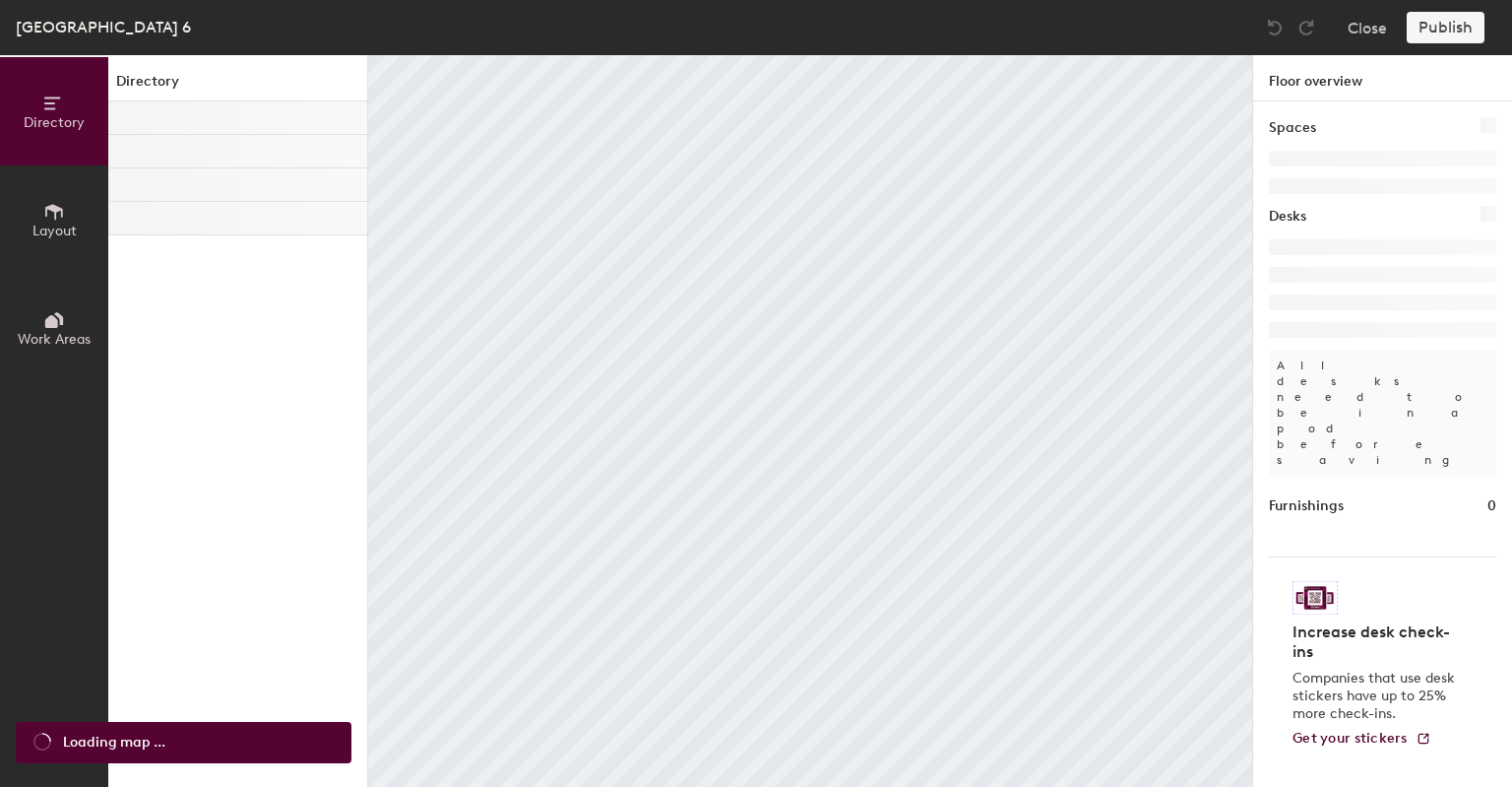 scroll, scrollTop: 0, scrollLeft: 0, axis: both 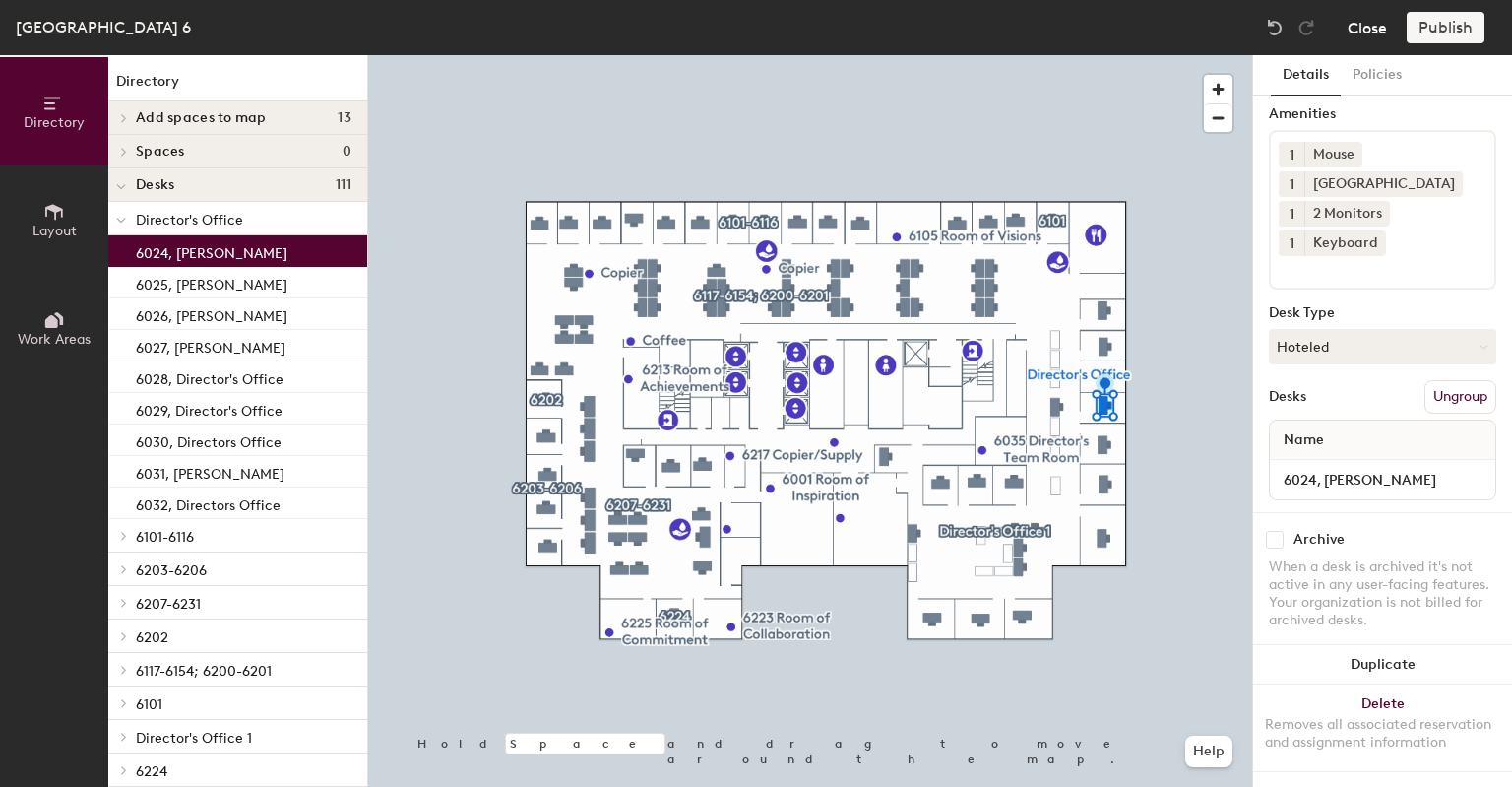 click on "Close" 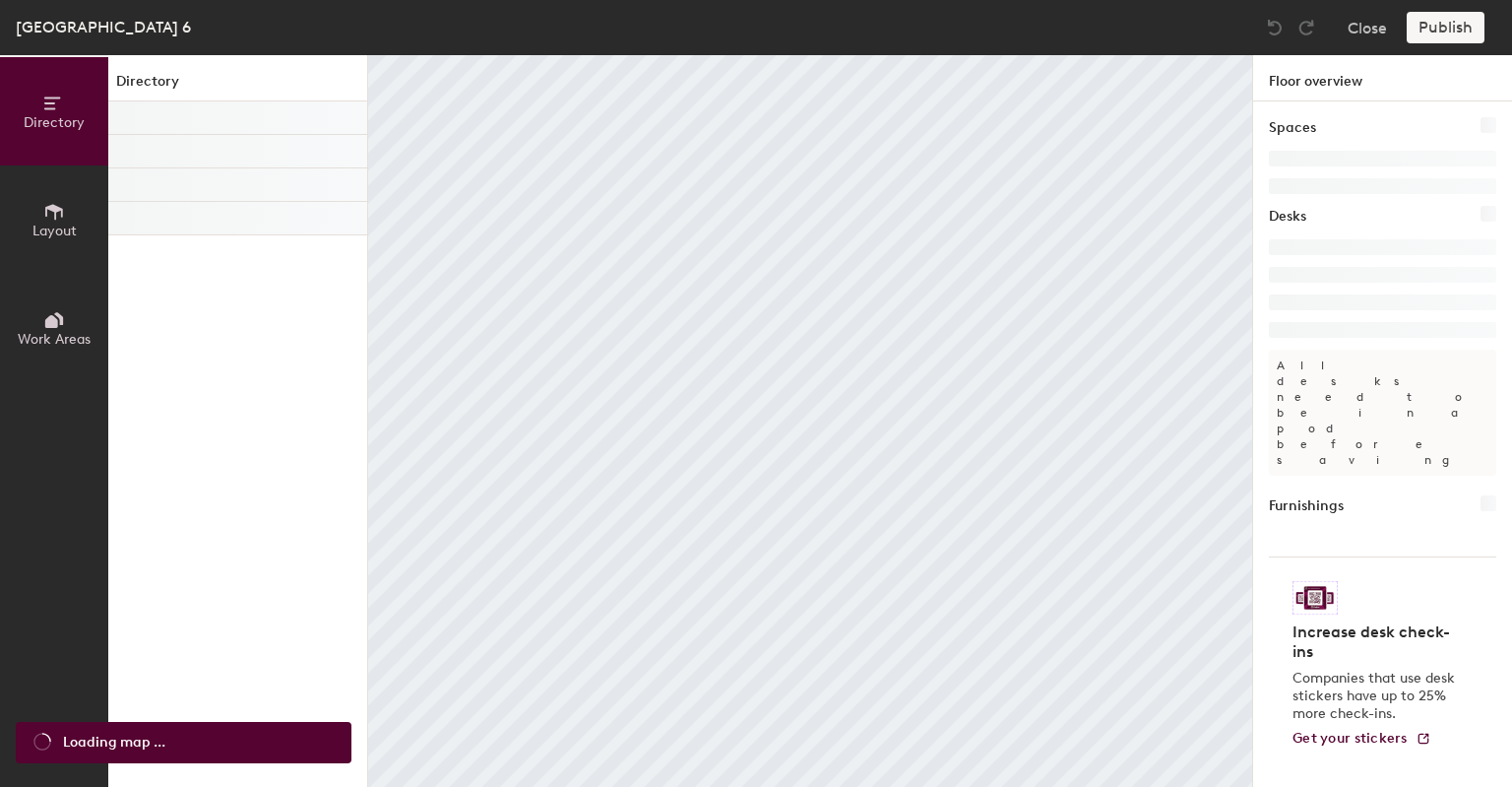scroll, scrollTop: 0, scrollLeft: 0, axis: both 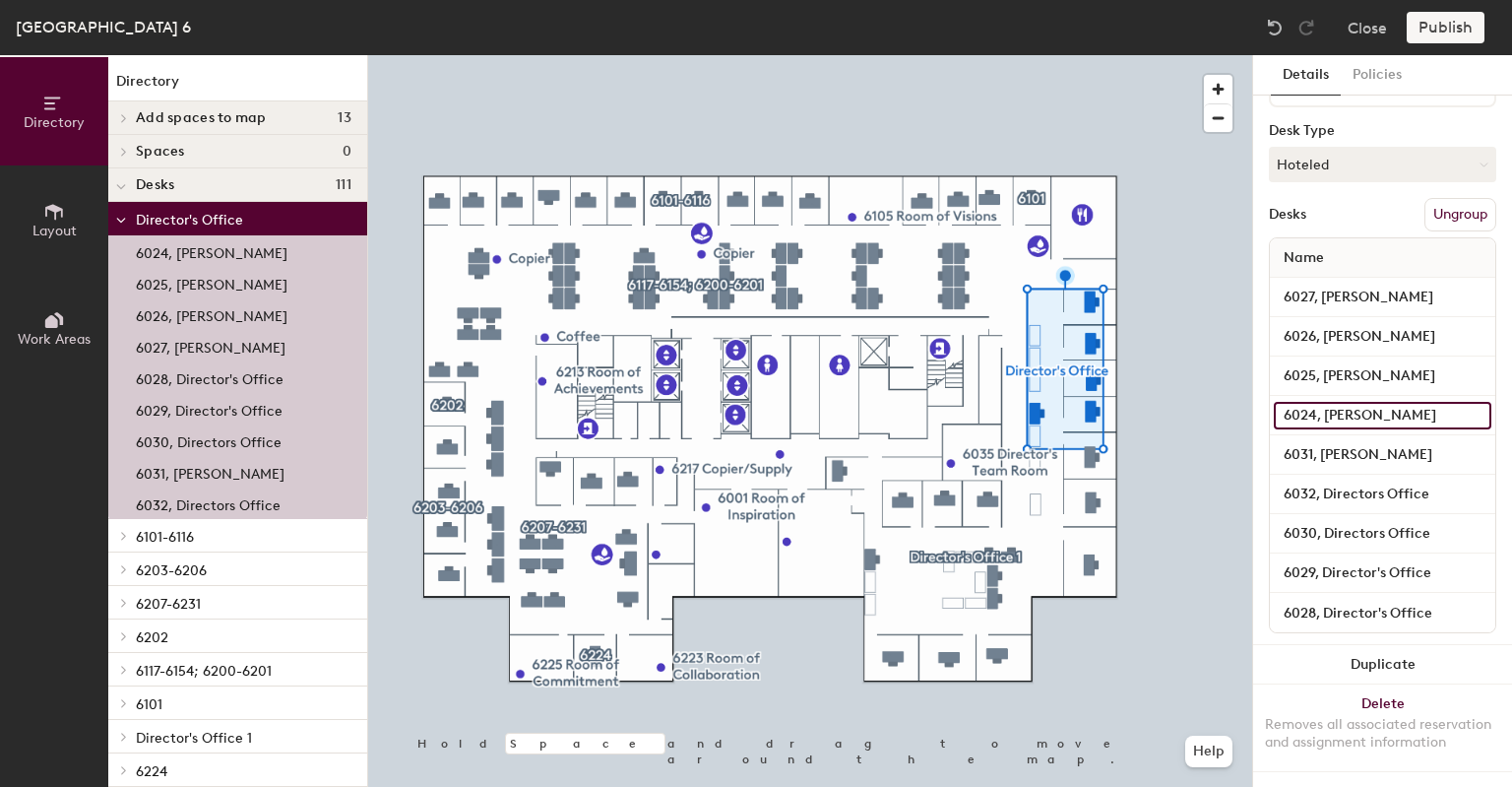 click on "6024, [PERSON_NAME]" 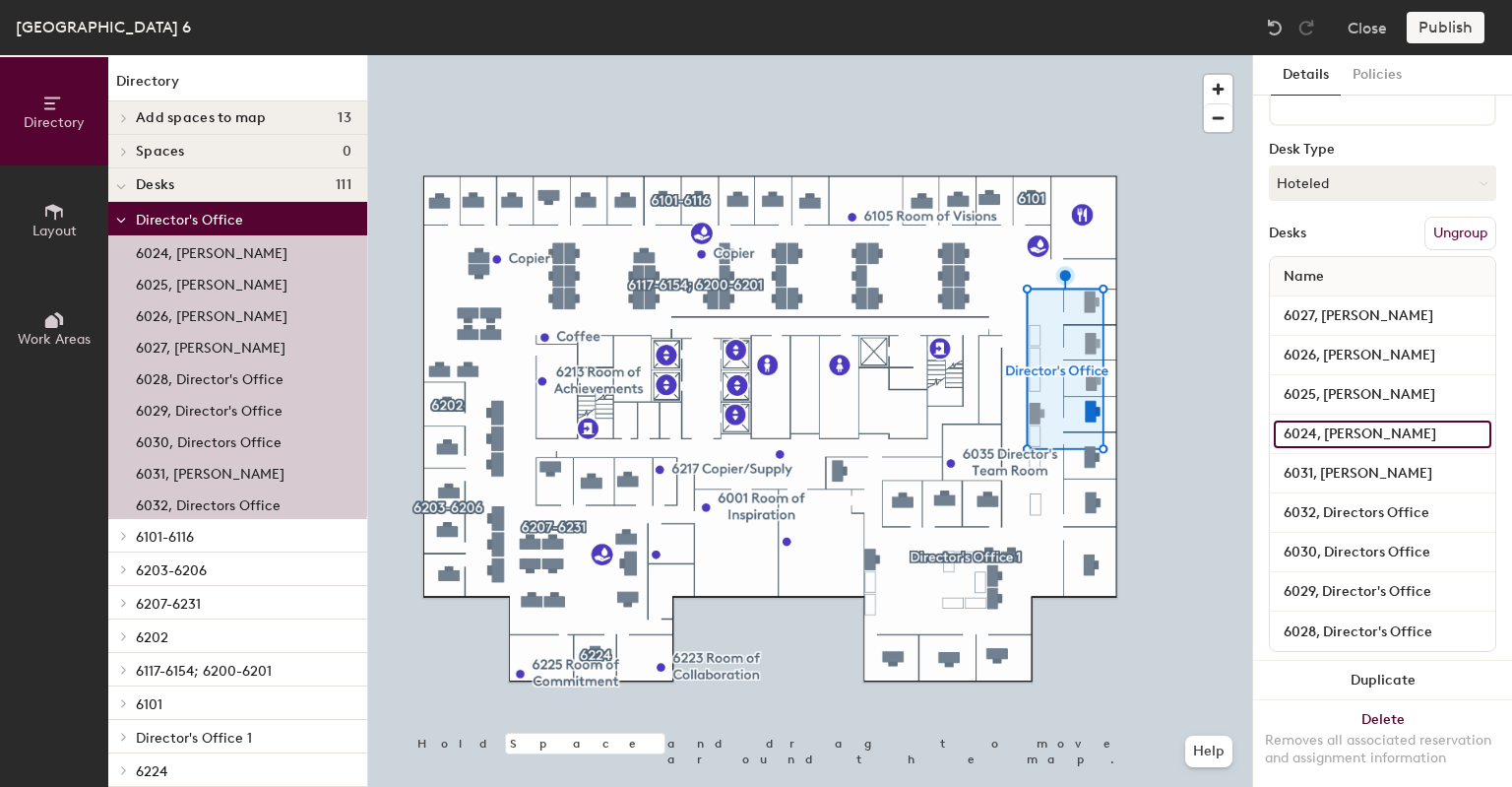 scroll, scrollTop: 230, scrollLeft: 0, axis: vertical 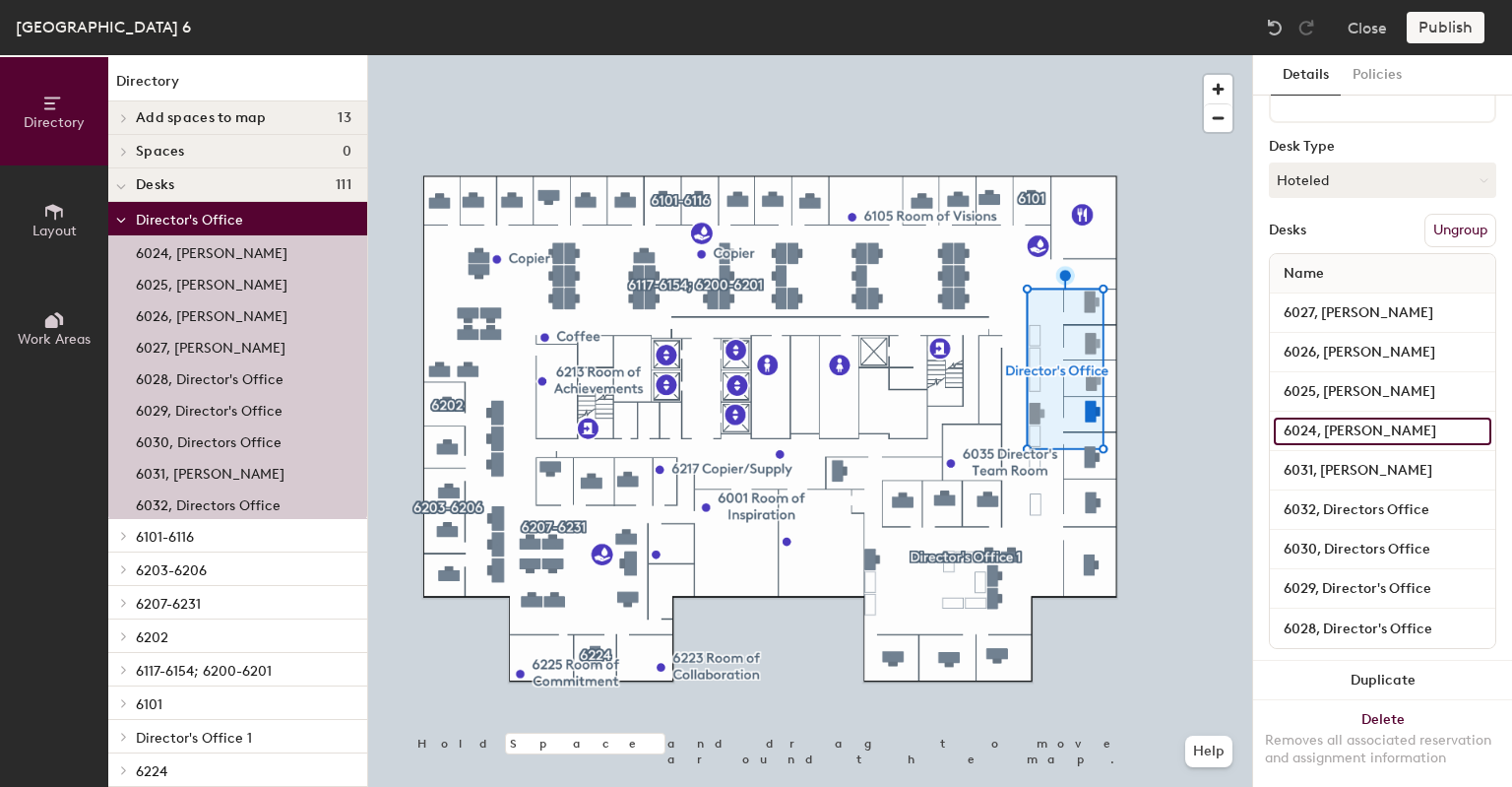 click on "6024, [PERSON_NAME]" 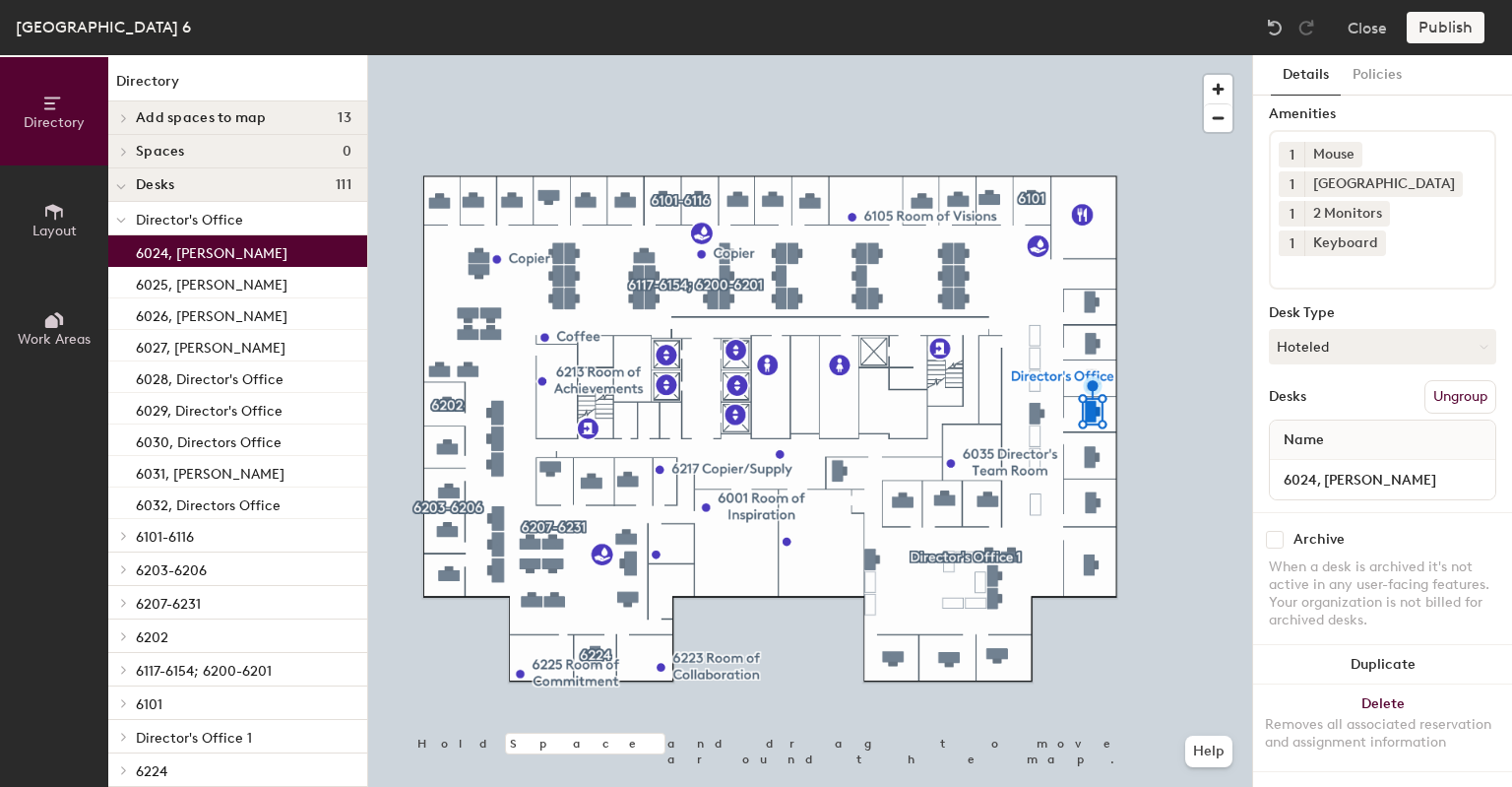scroll, scrollTop: 78, scrollLeft: 0, axis: vertical 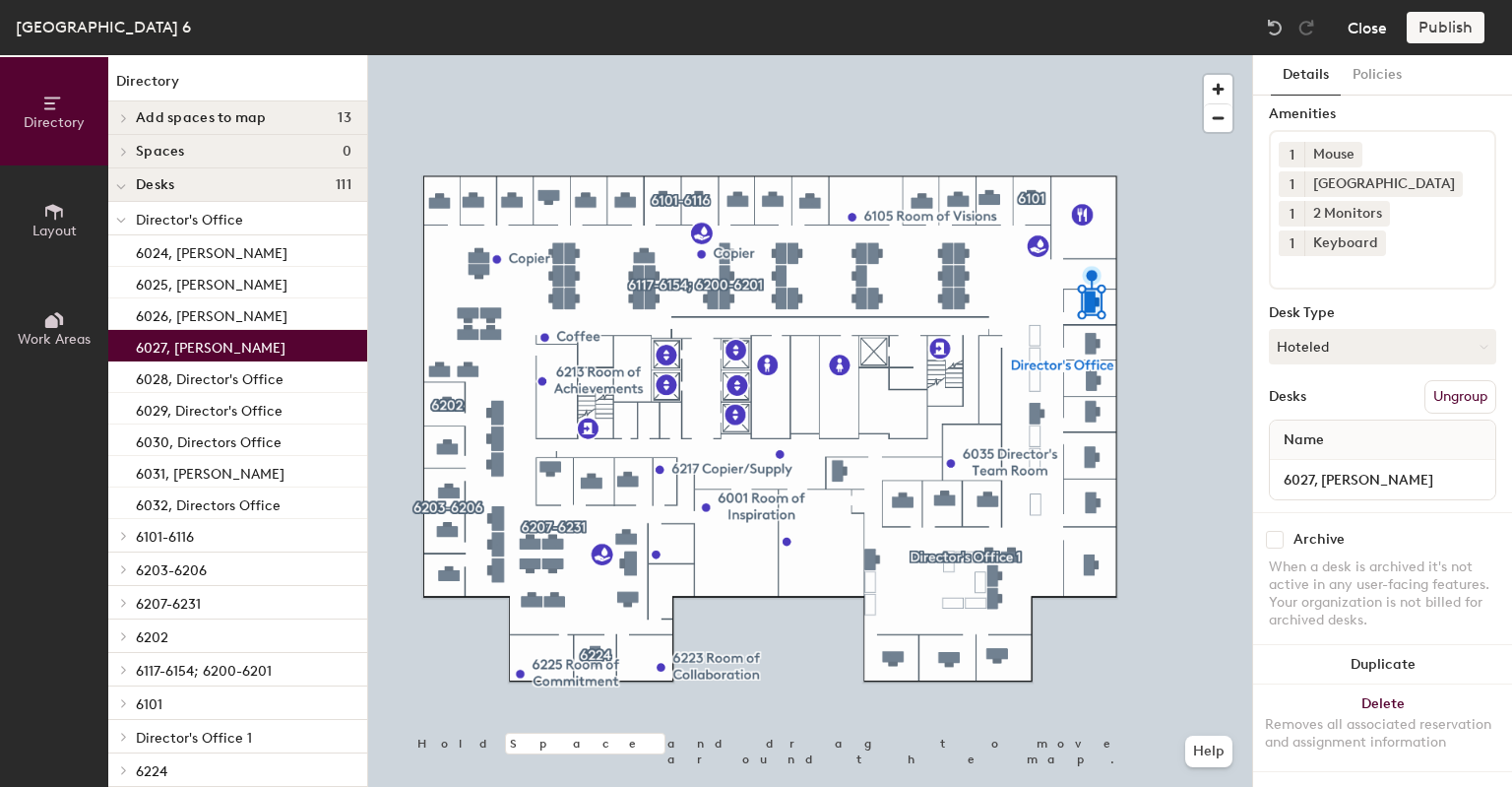 click on "Close" 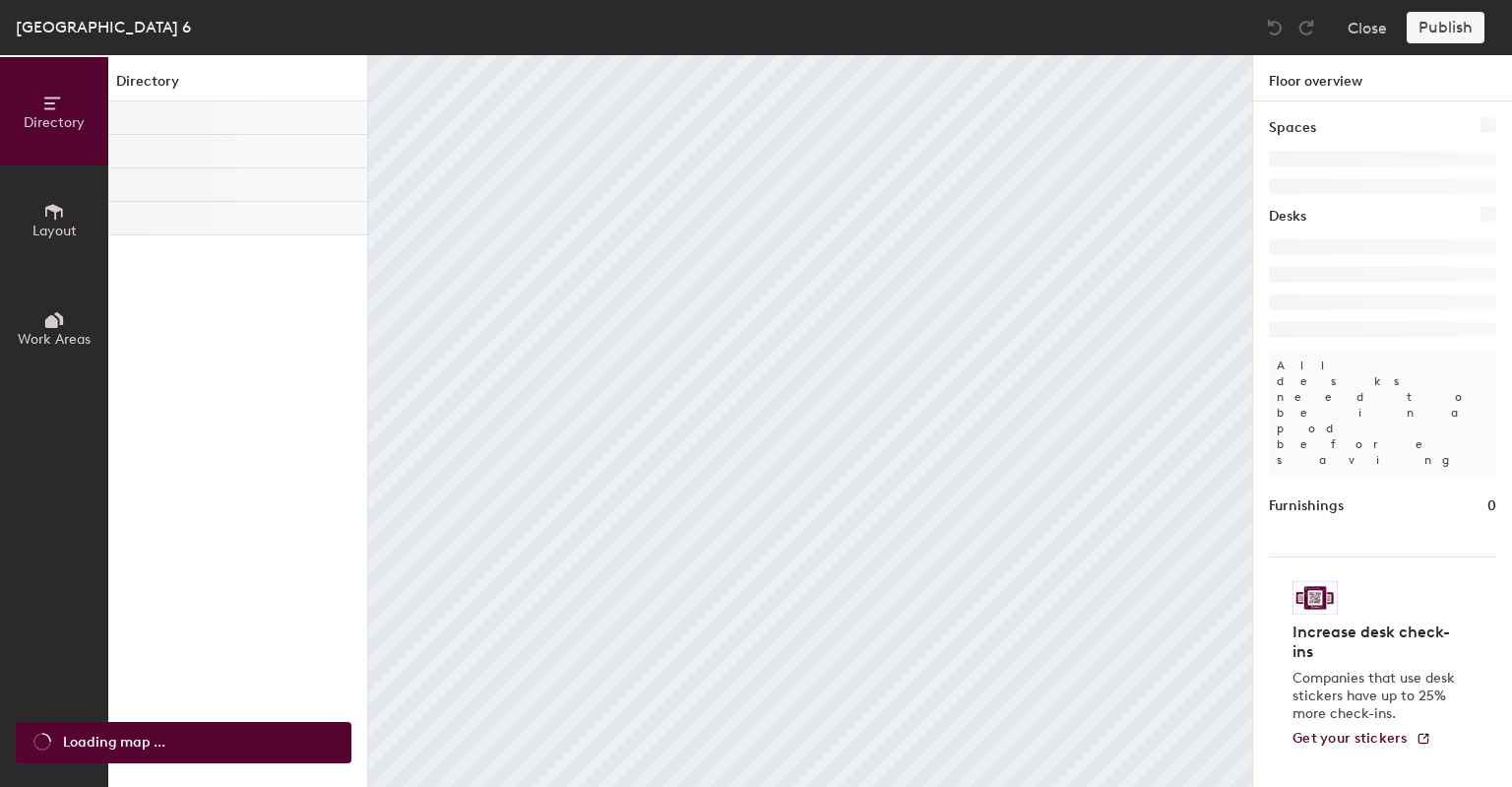 scroll, scrollTop: 0, scrollLeft: 0, axis: both 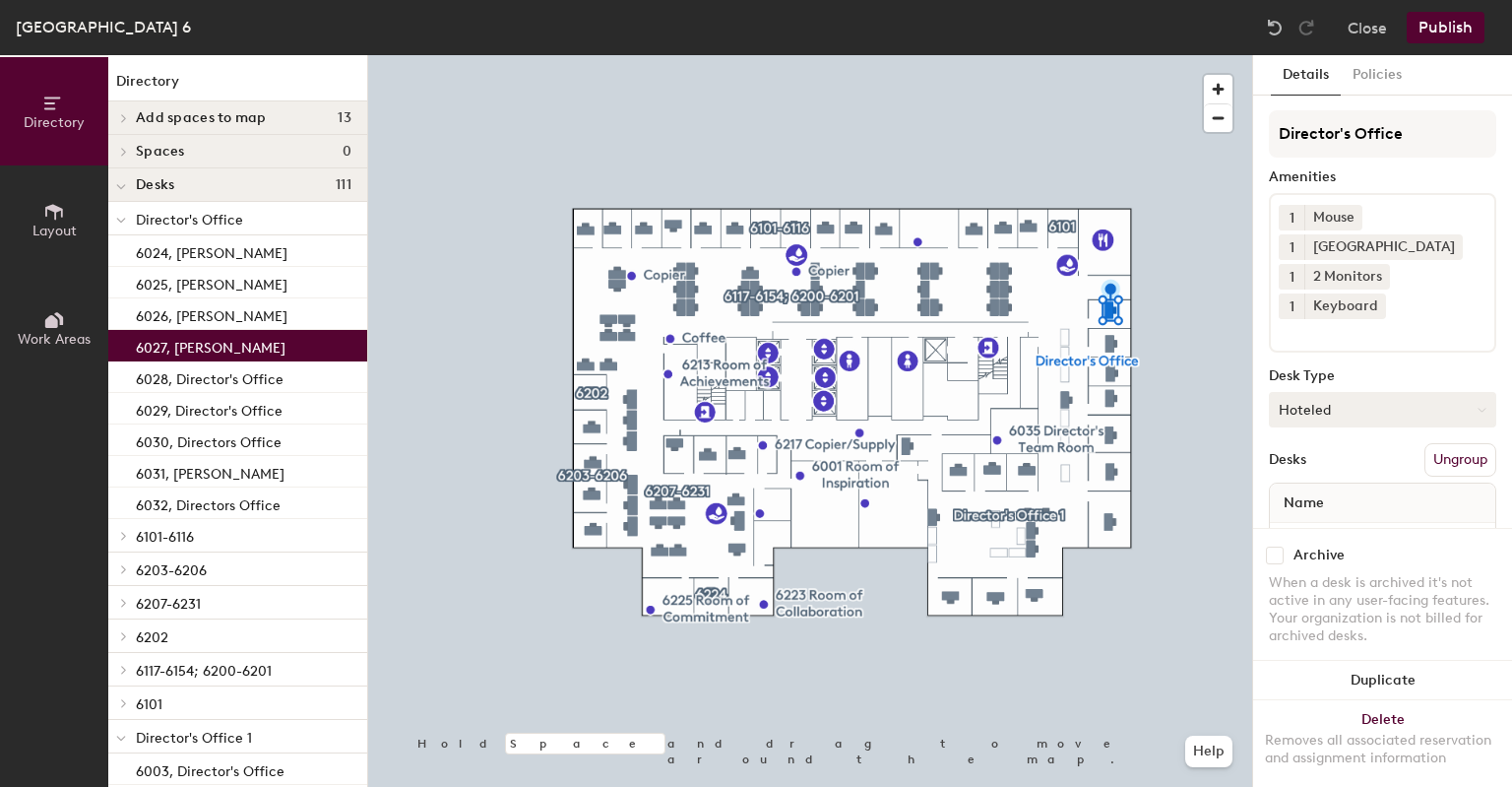 click 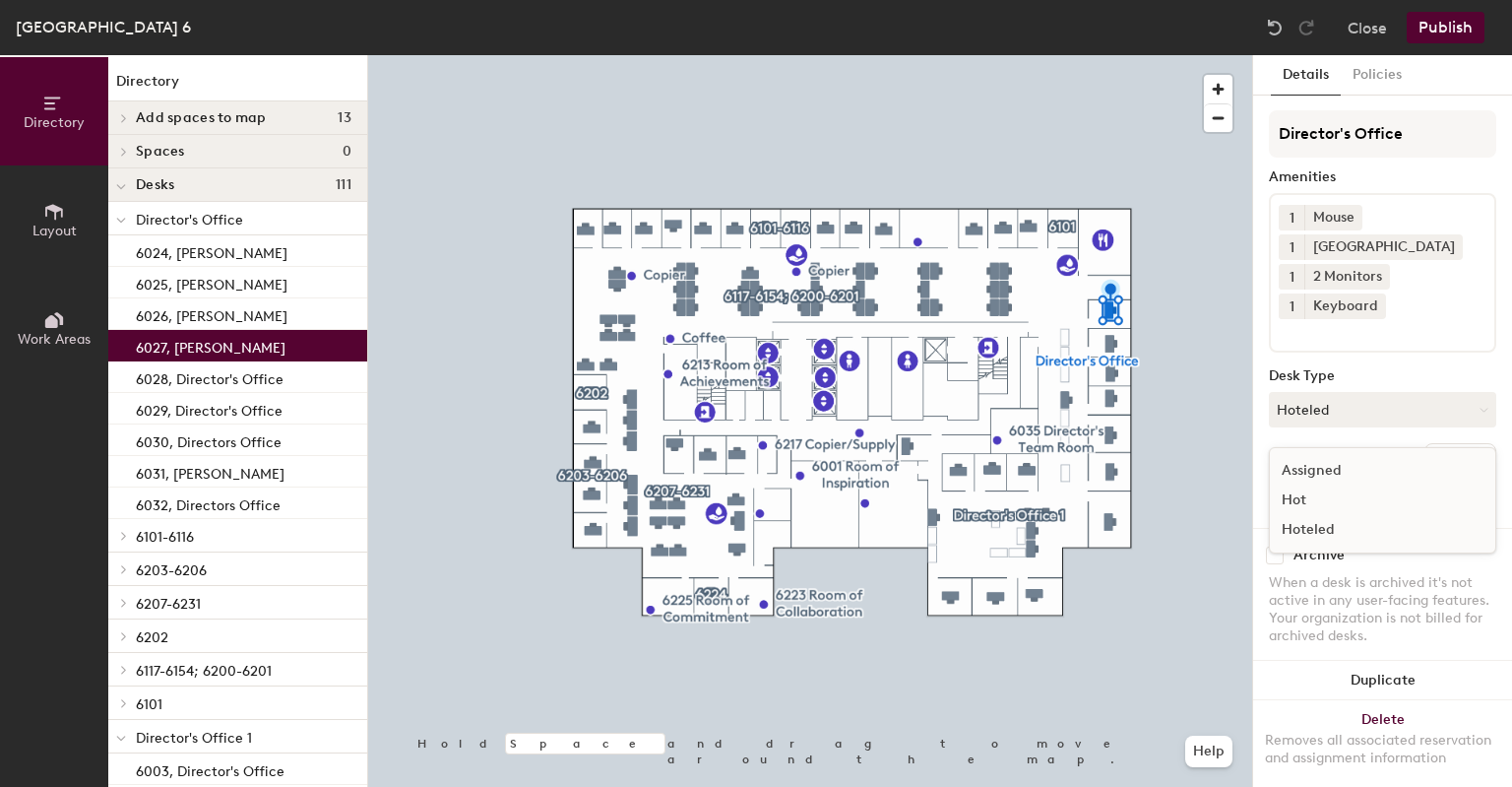click on "Assigned" 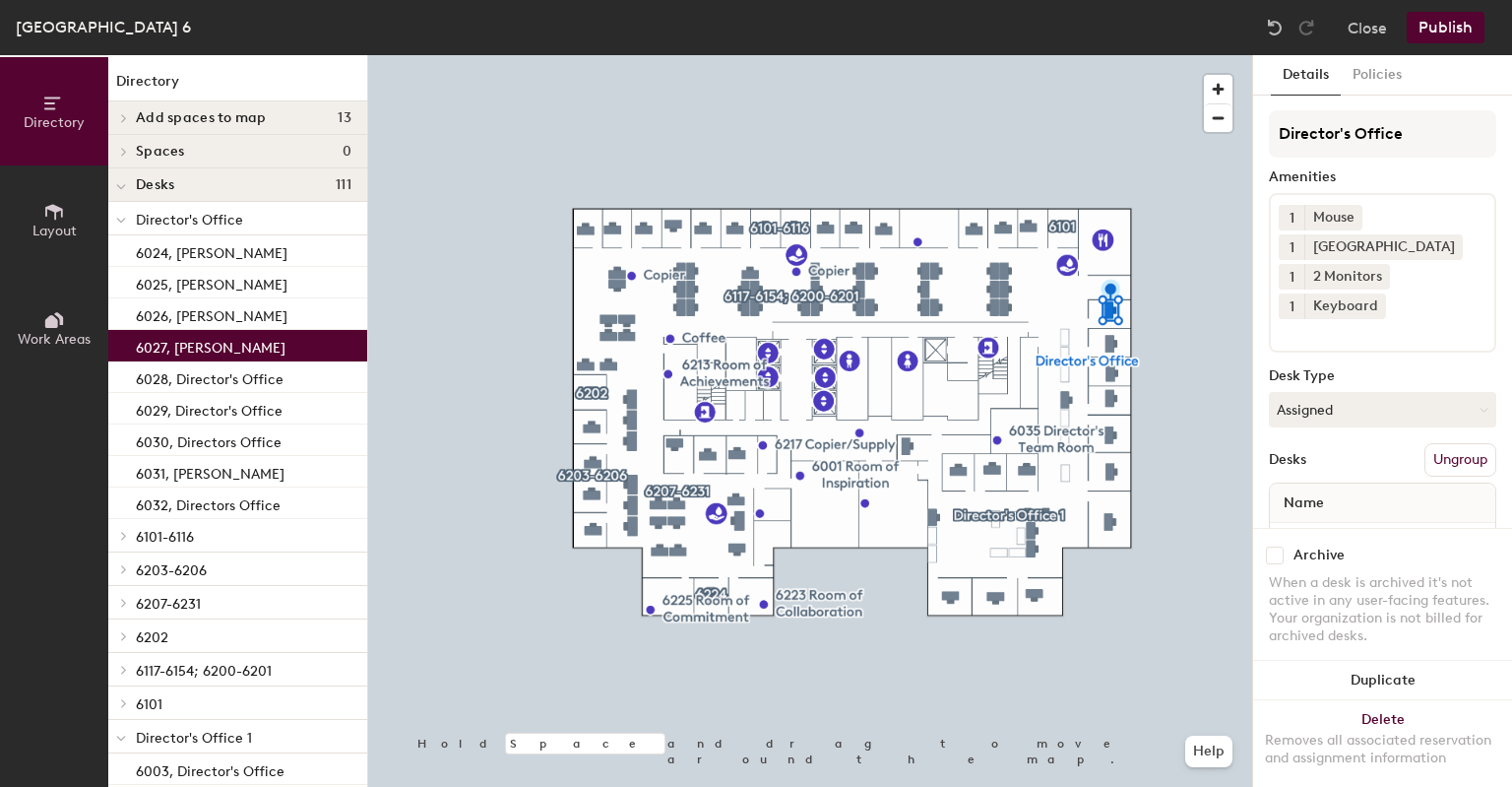 click on "Publish" 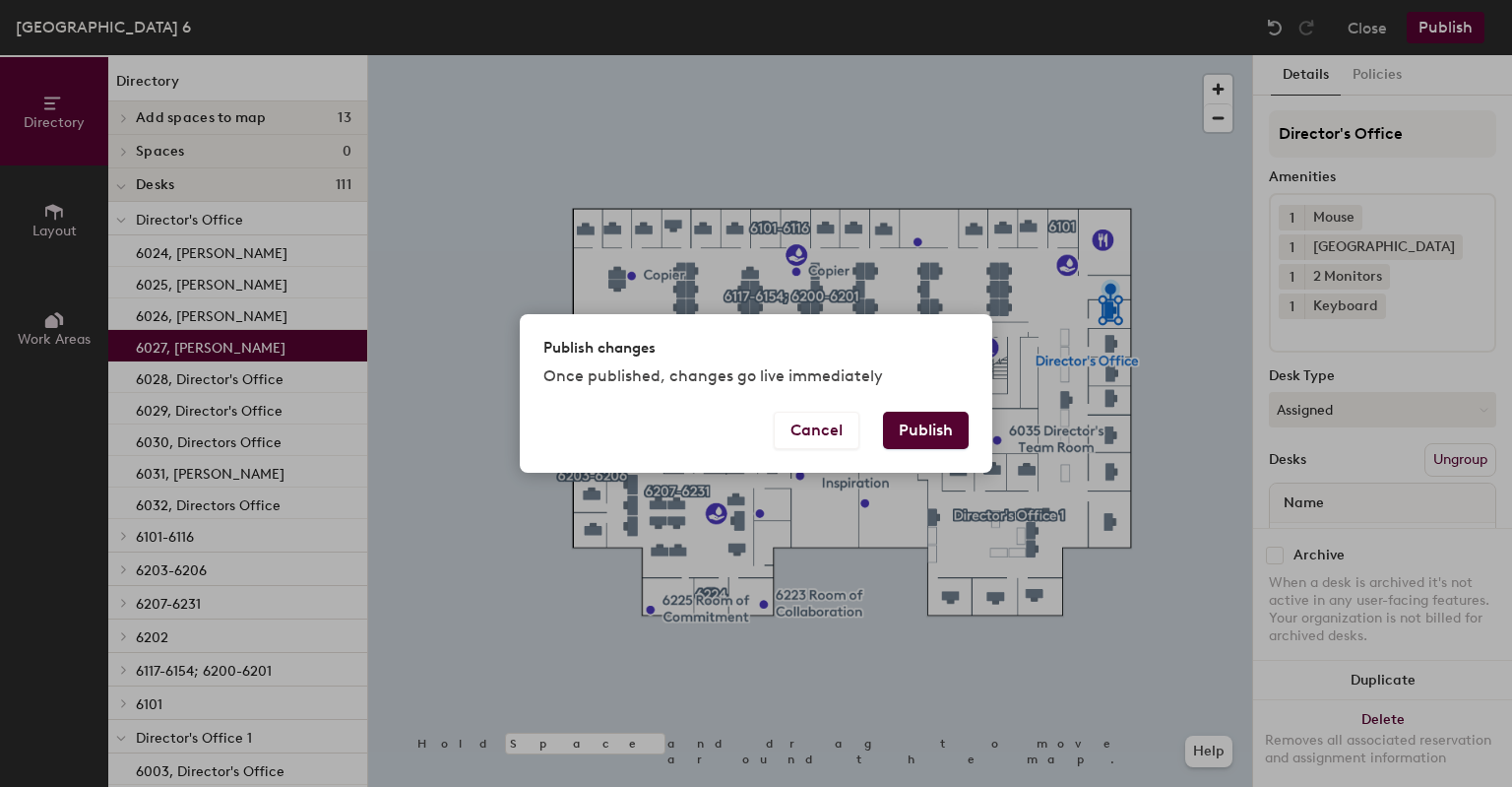 click on "Publish" at bounding box center (925, 430) 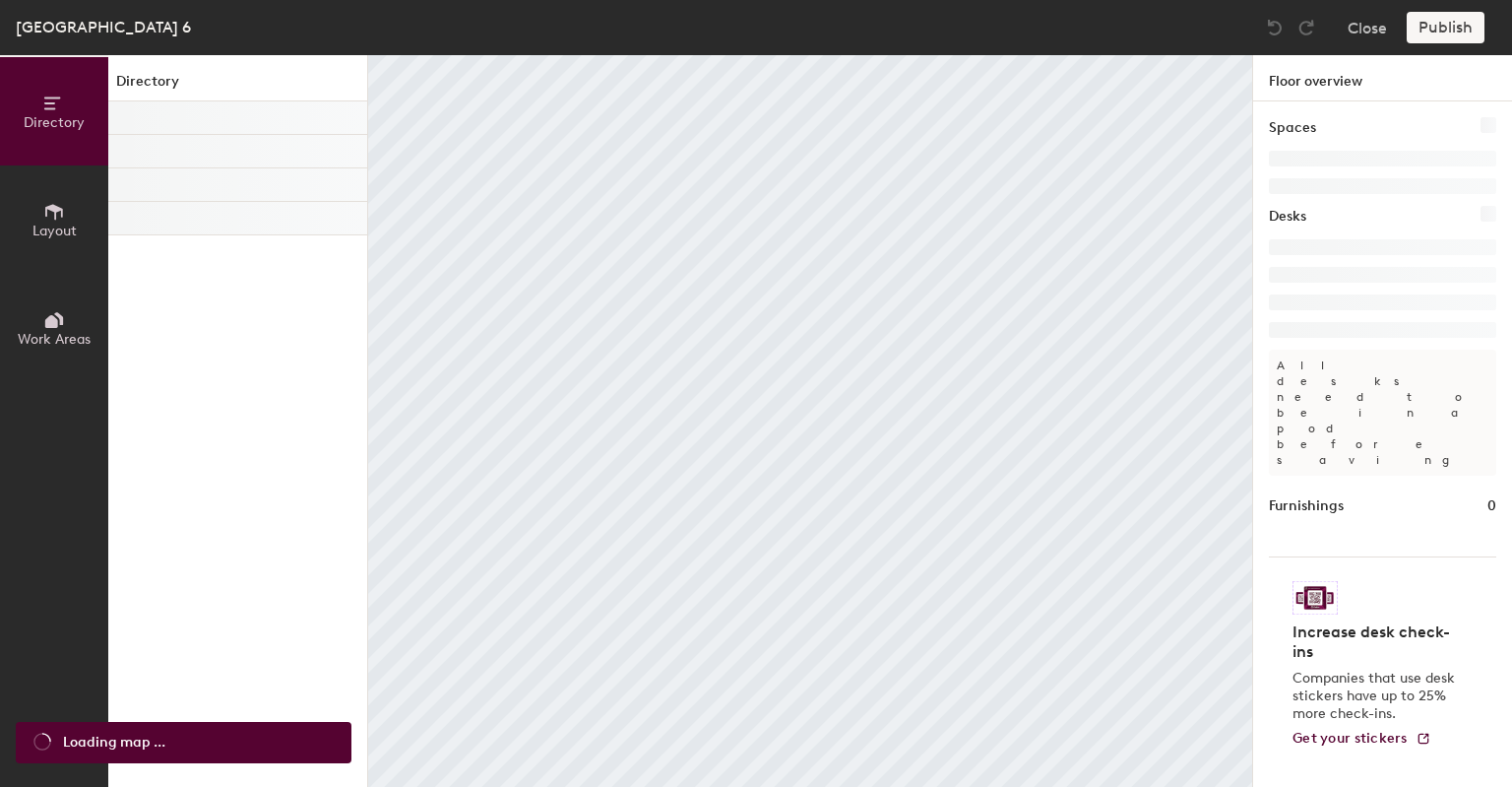 scroll, scrollTop: 0, scrollLeft: 0, axis: both 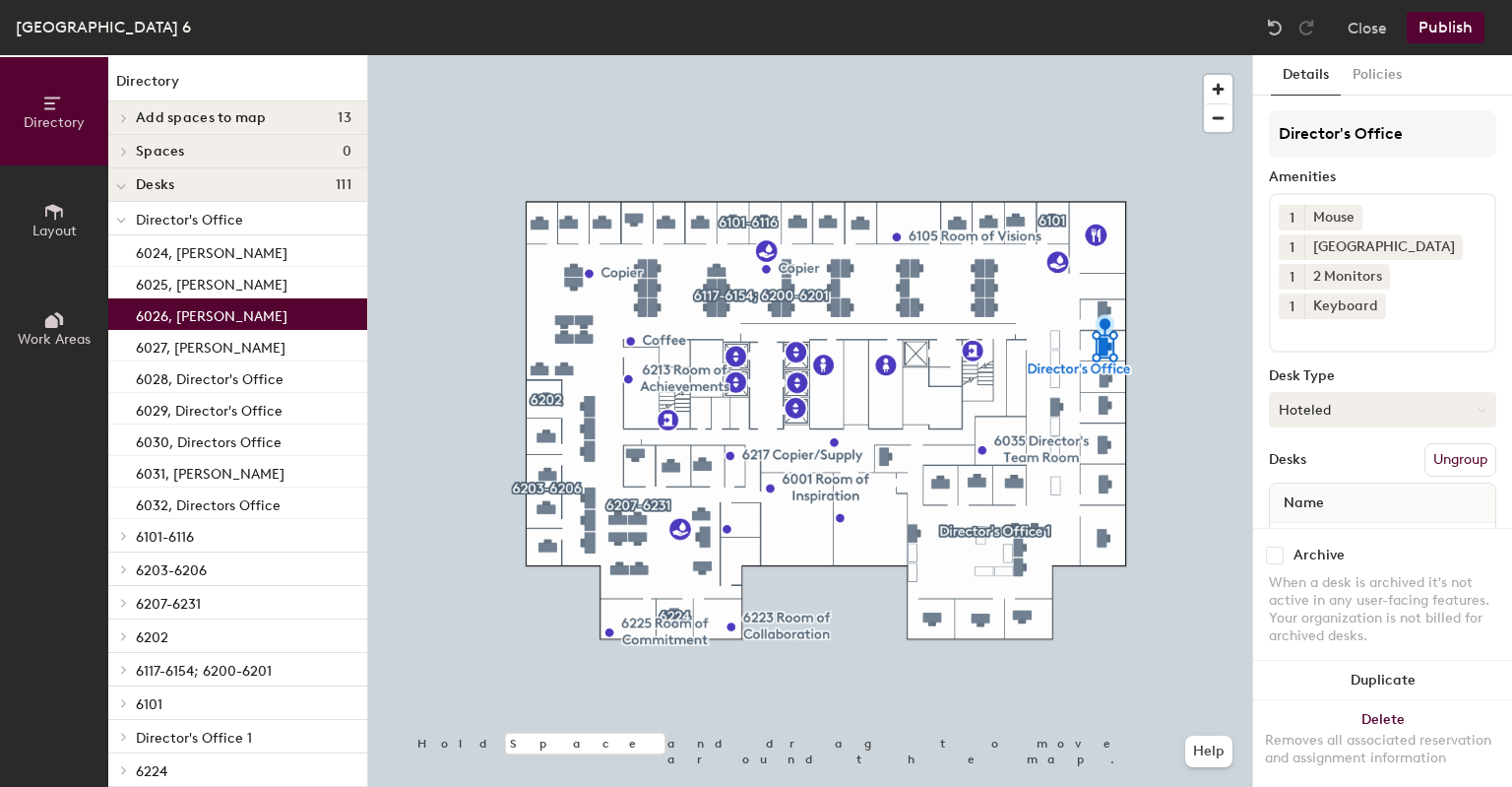 click 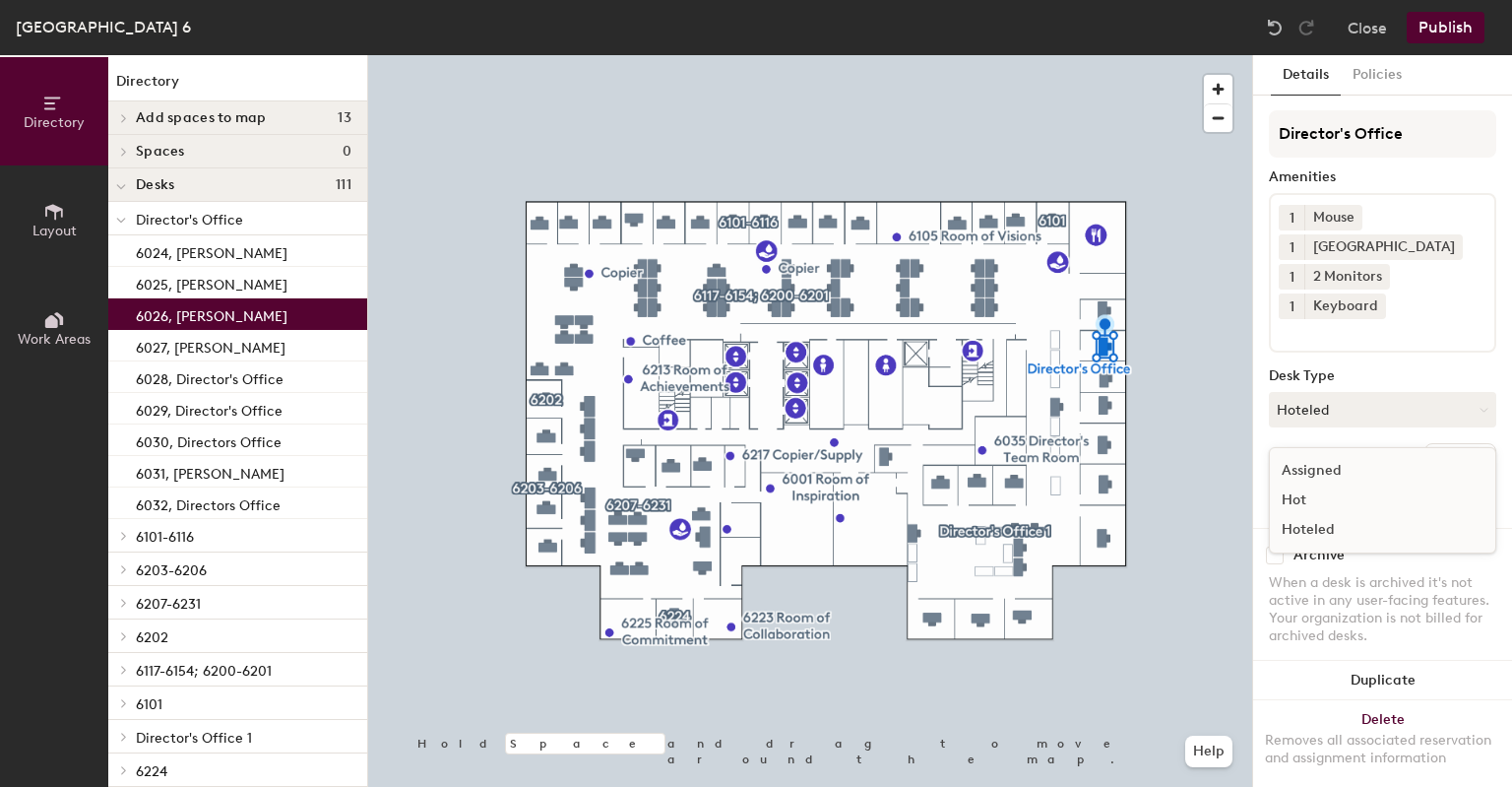 click on "Assigned" 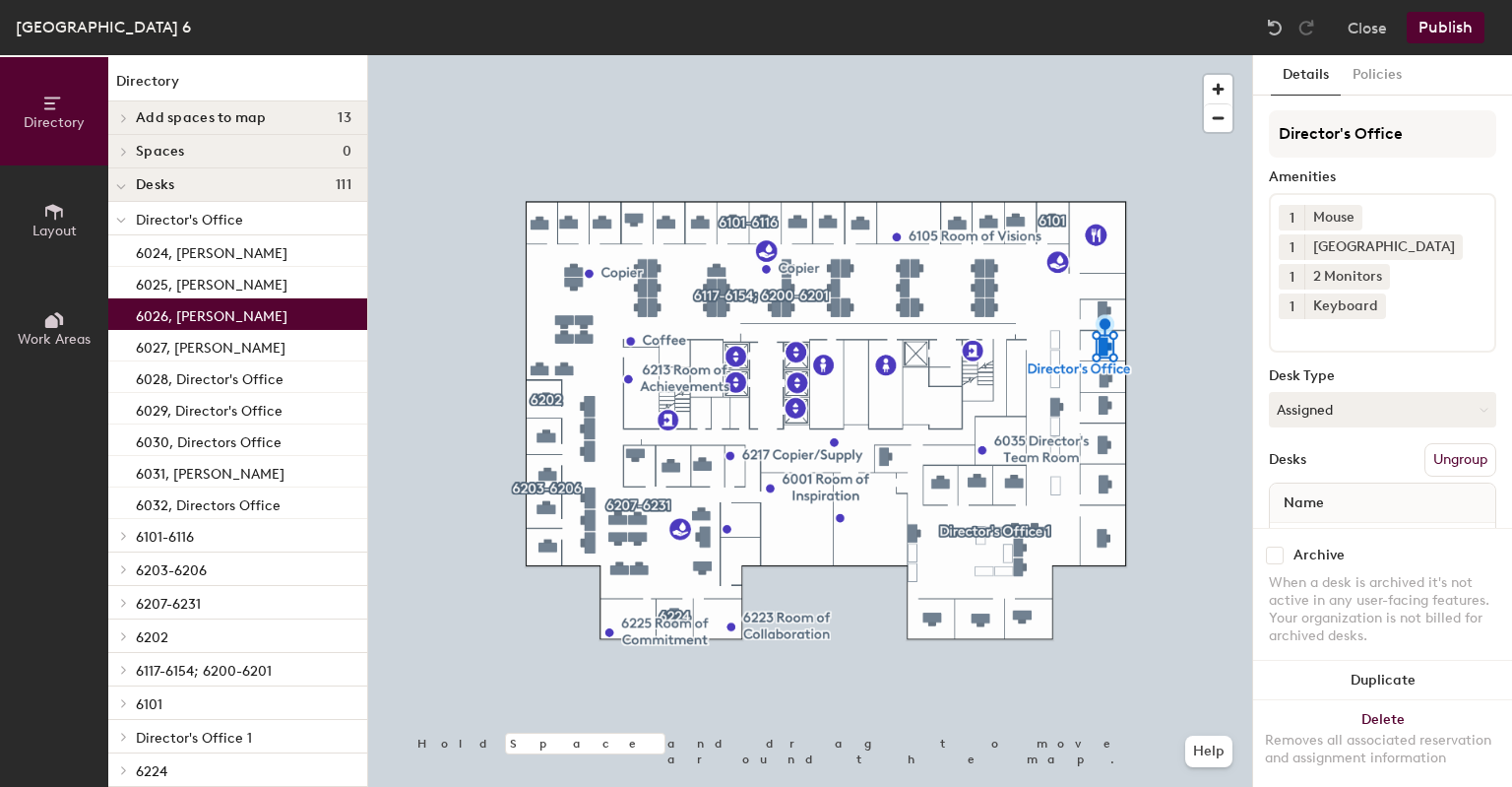 click on "Desks Ungroup" 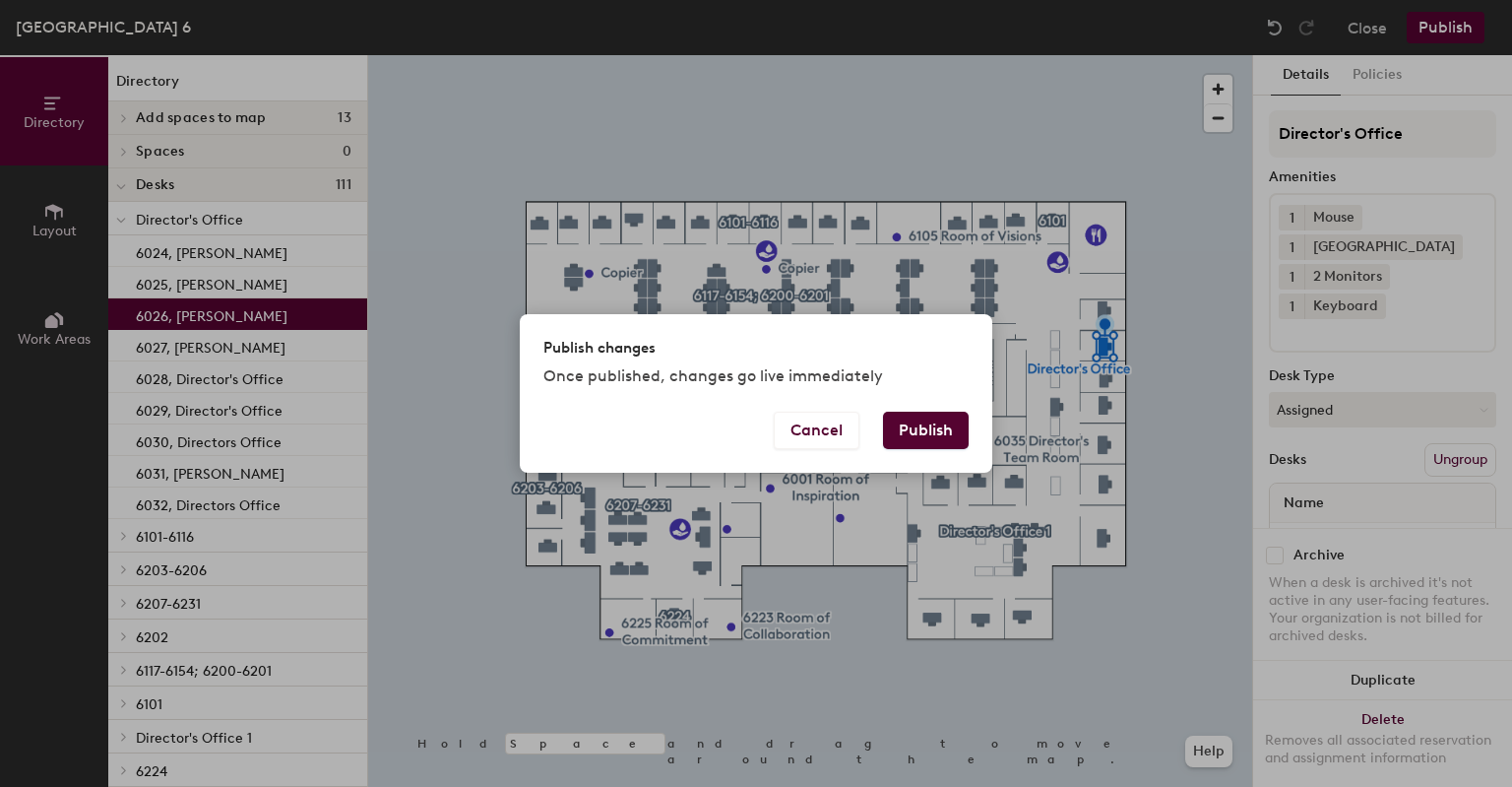 click on "Publish" at bounding box center [925, 430] 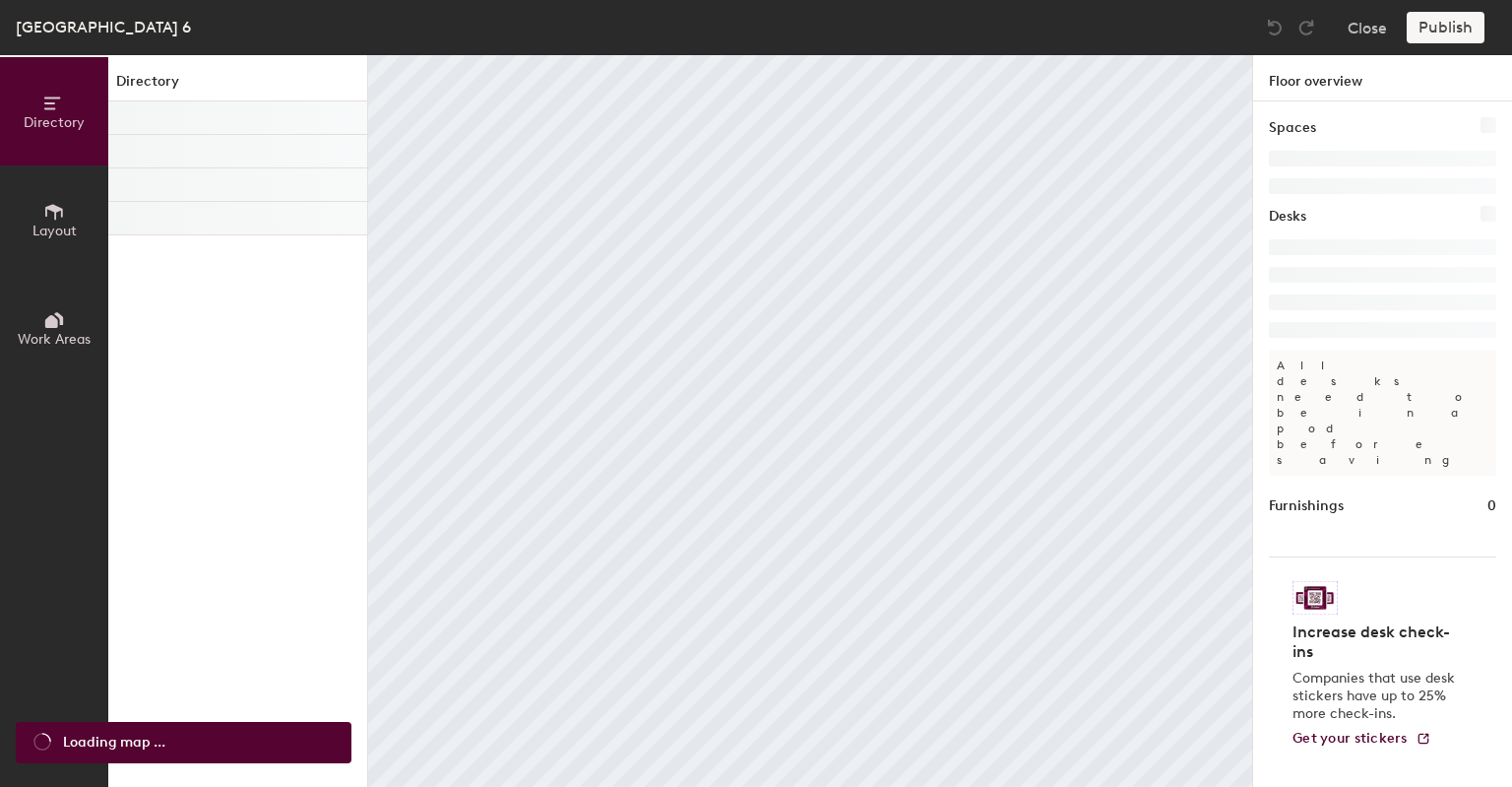 scroll, scrollTop: 0, scrollLeft: 0, axis: both 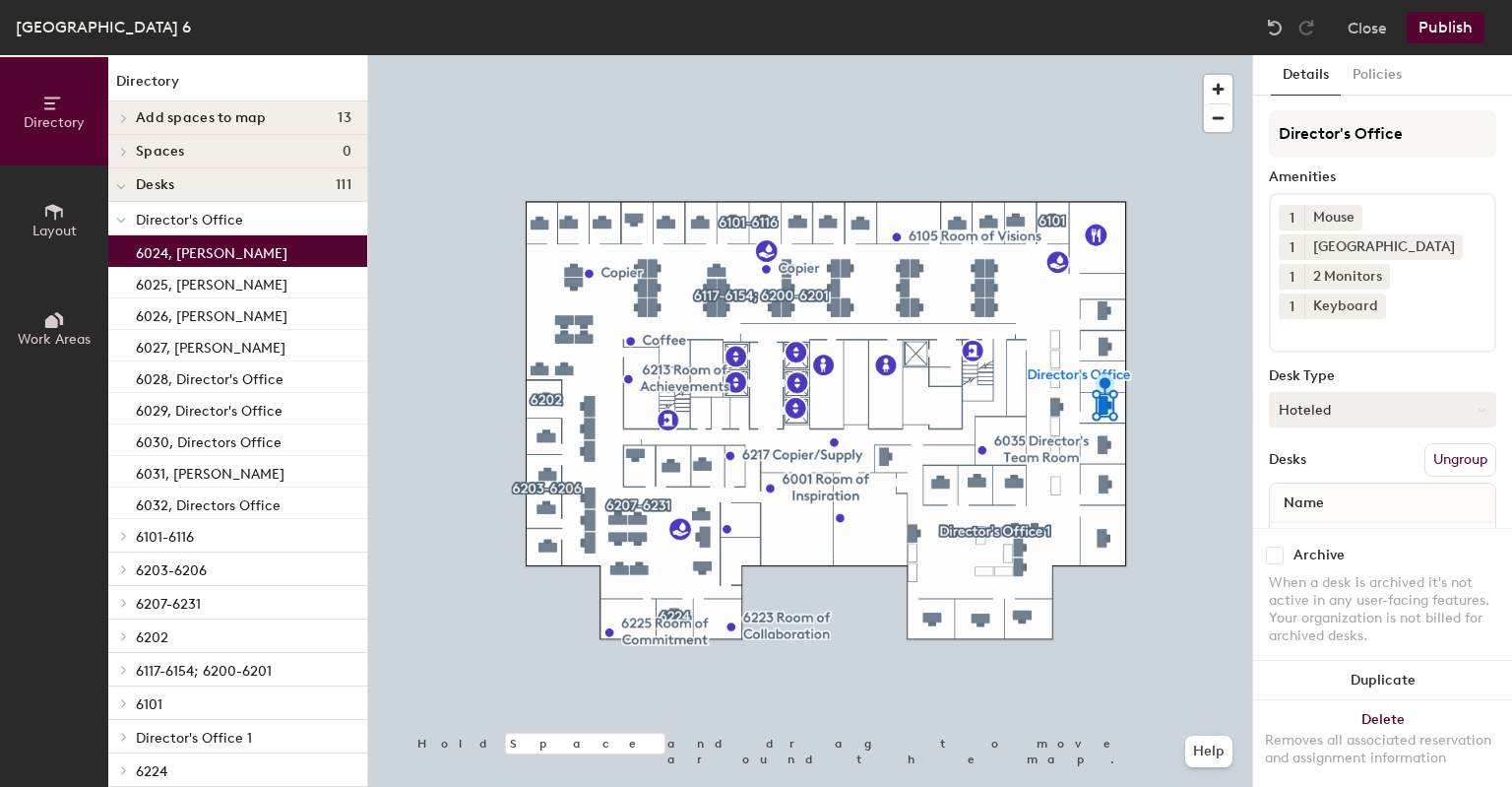 click 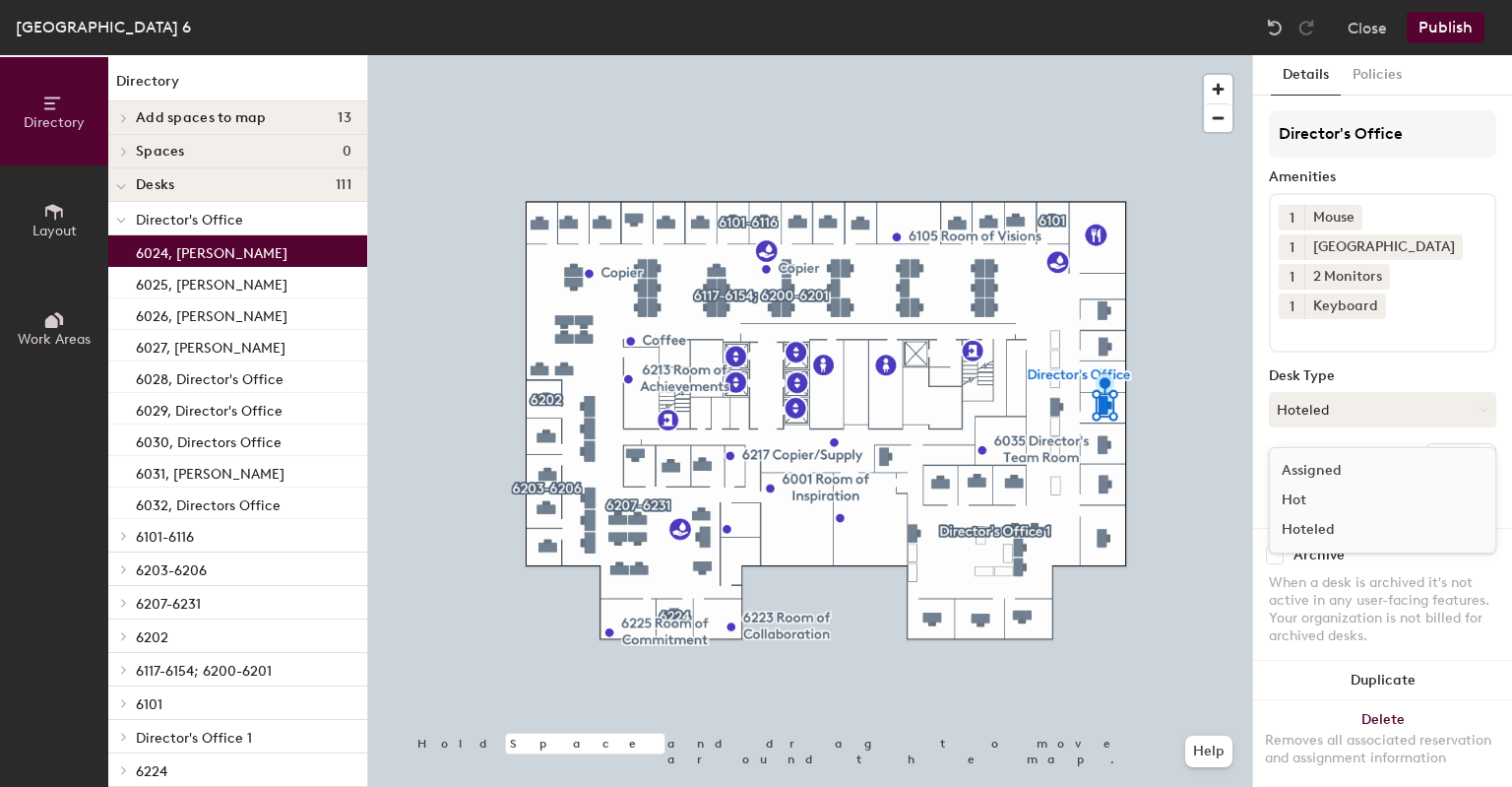 click on "Assigned" 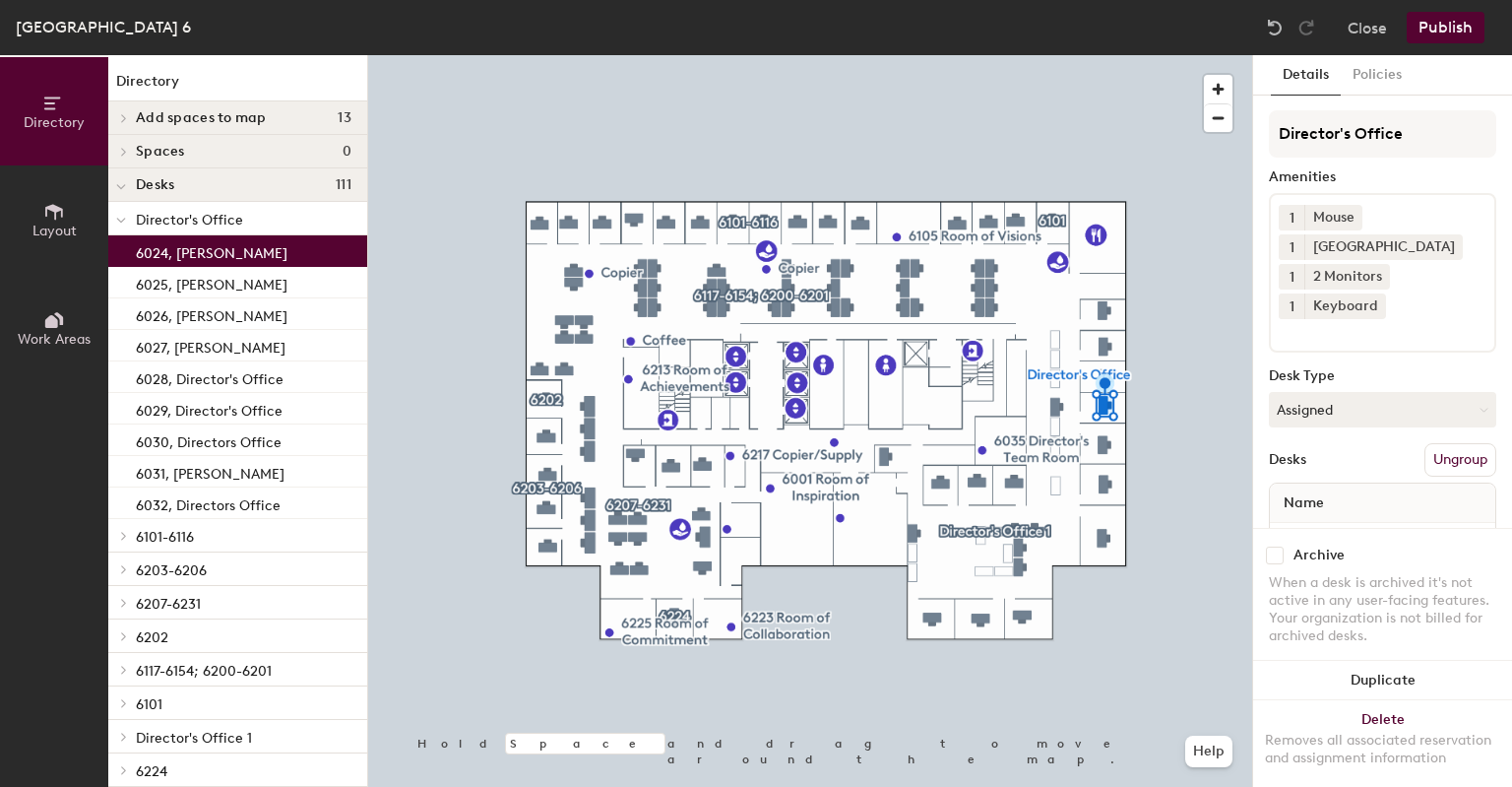 click on "Publish" 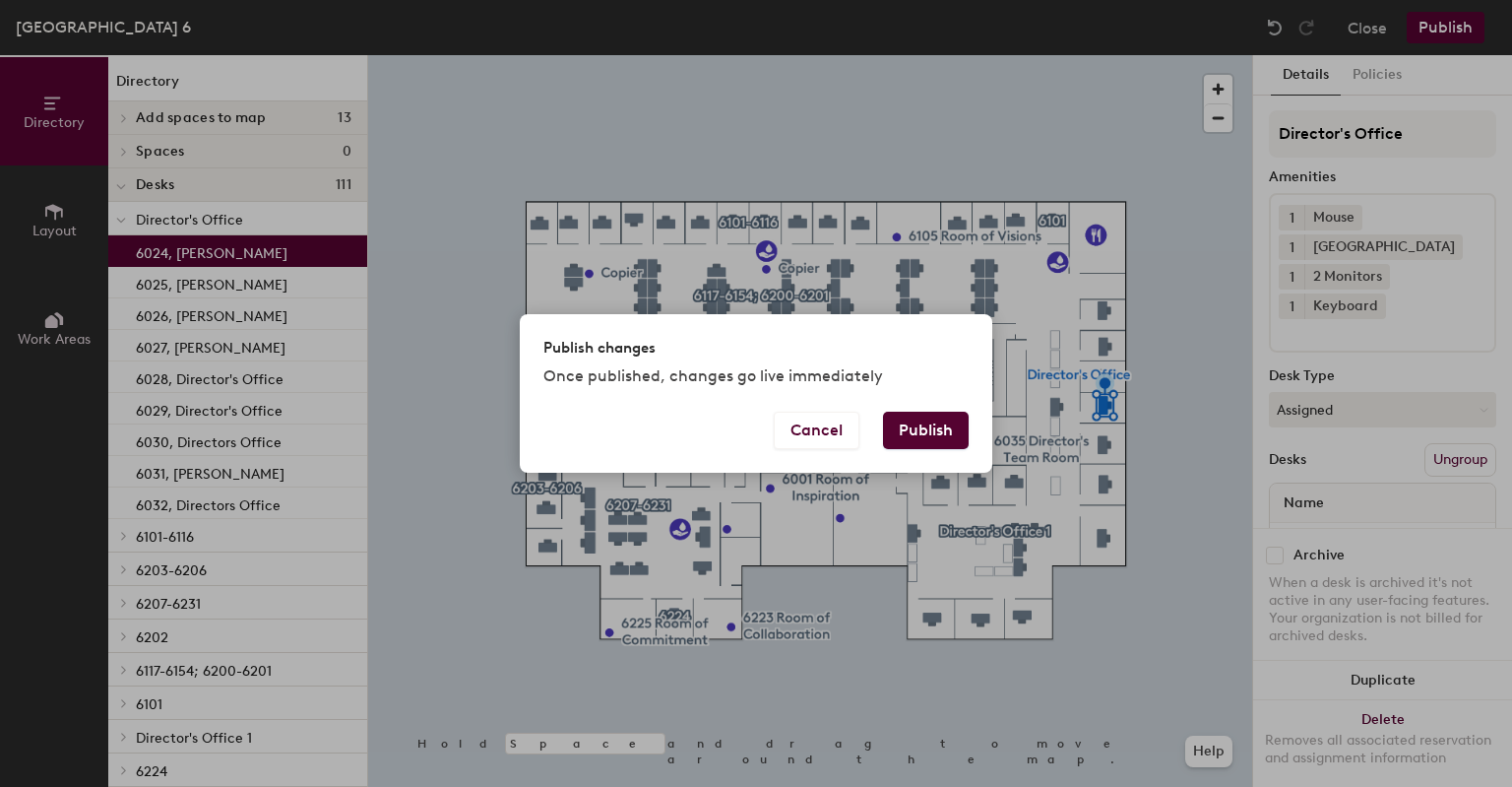 click on "Publish" at bounding box center [925, 430] 